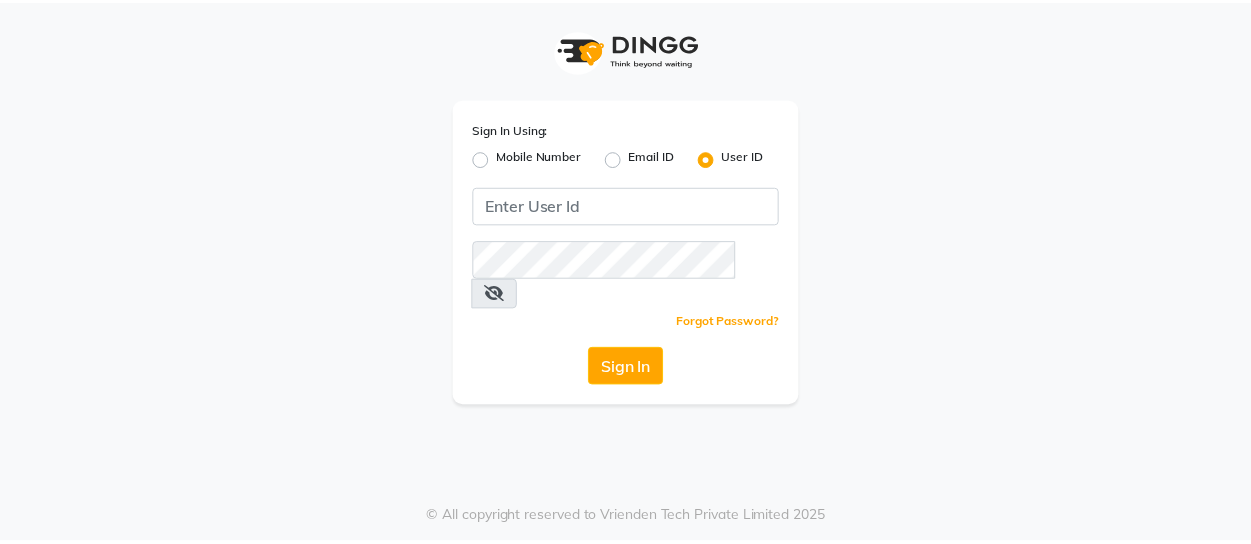 scroll, scrollTop: 0, scrollLeft: 0, axis: both 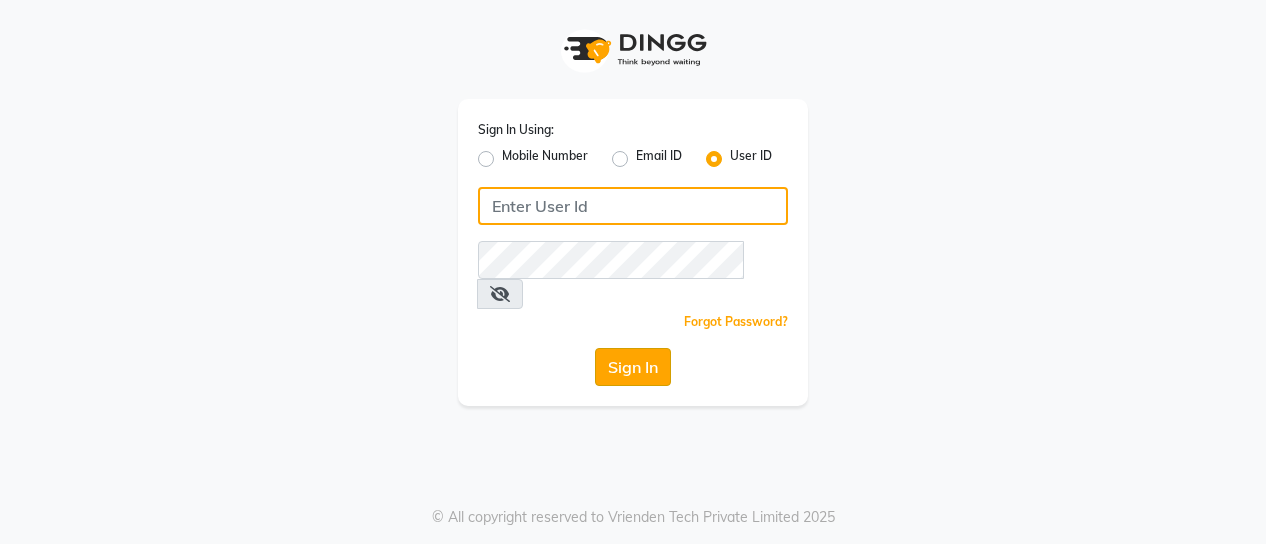 type on "nykss" 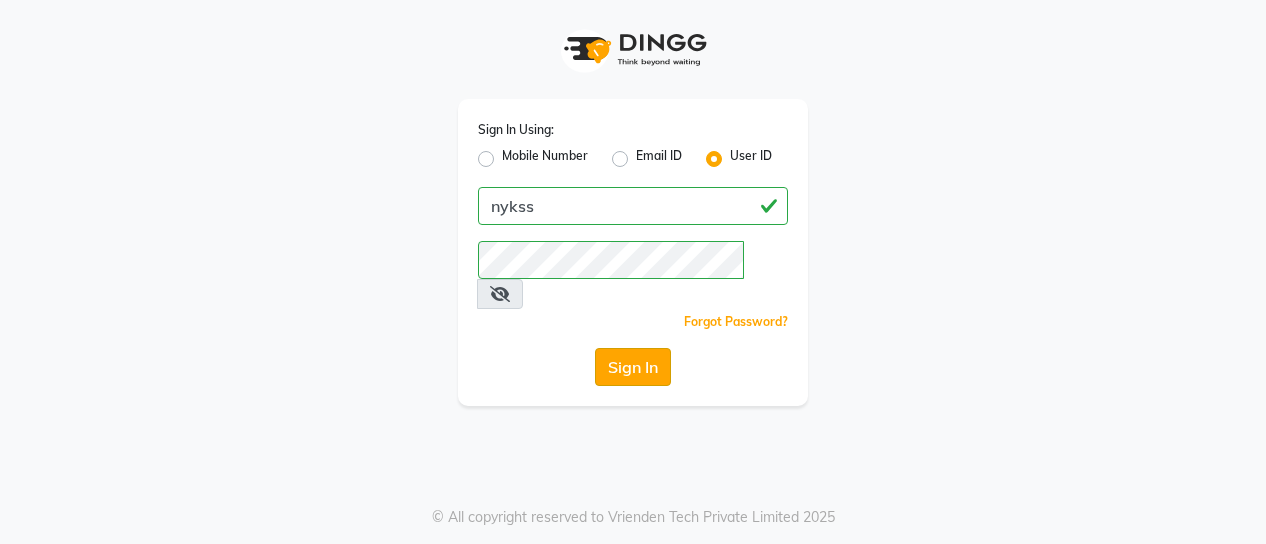 click on "Sign In" 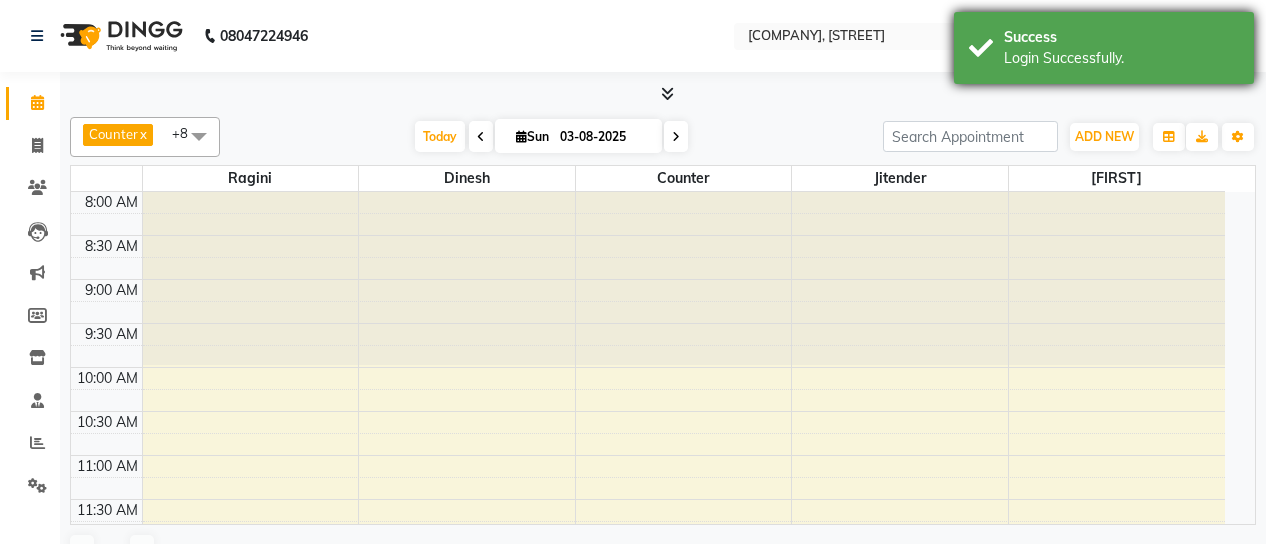 select on "en" 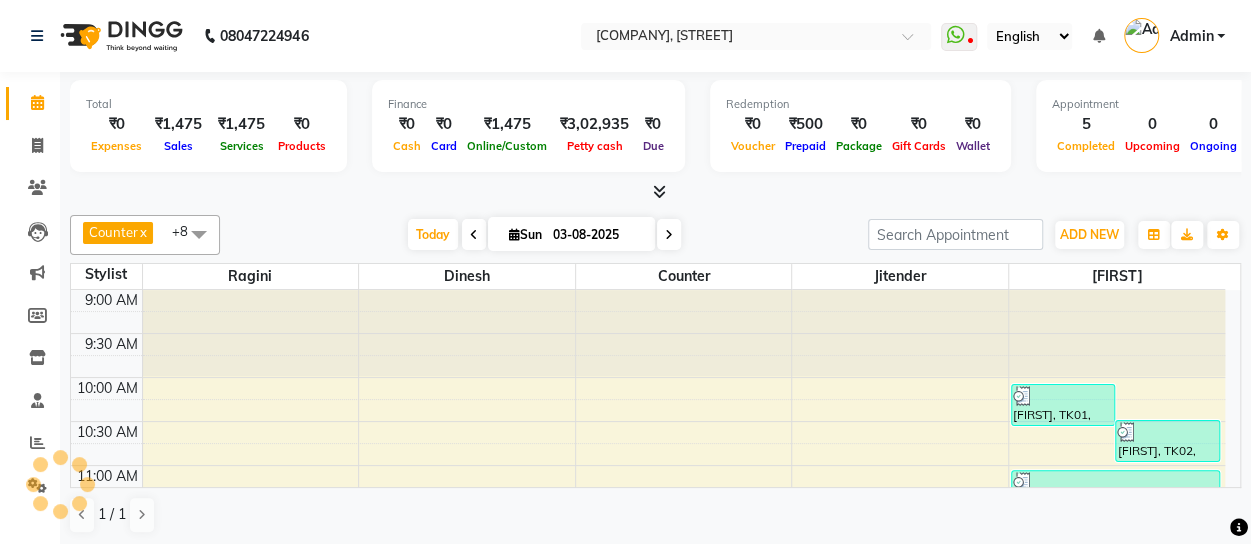 scroll, scrollTop: 0, scrollLeft: 0, axis: both 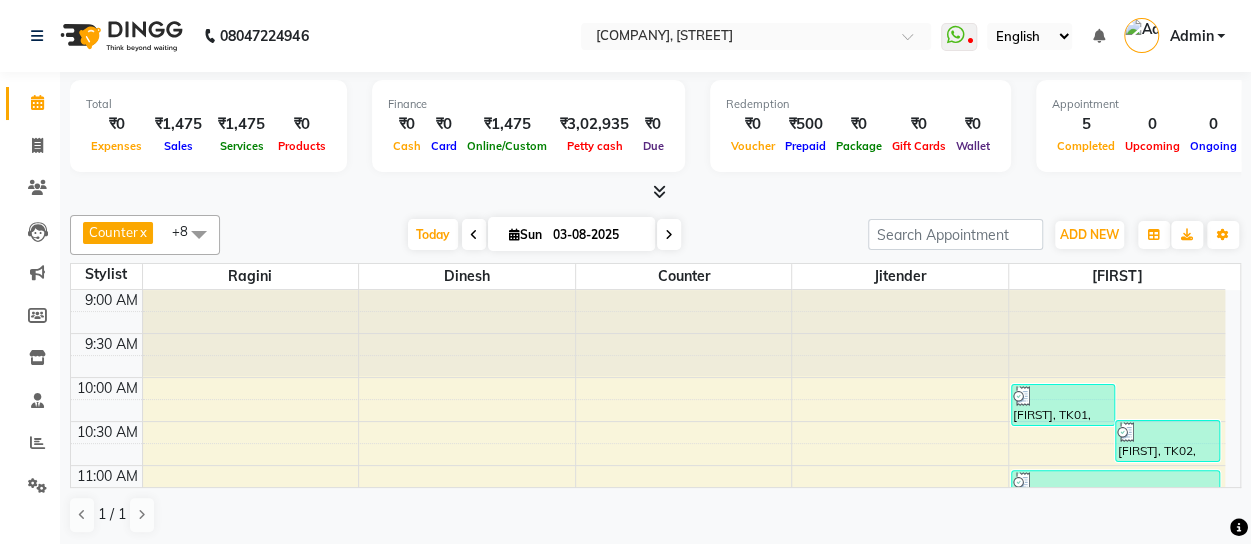 drag, startPoint x: 1197, startPoint y: 6, endPoint x: 373, endPoint y: 350, distance: 892.9233 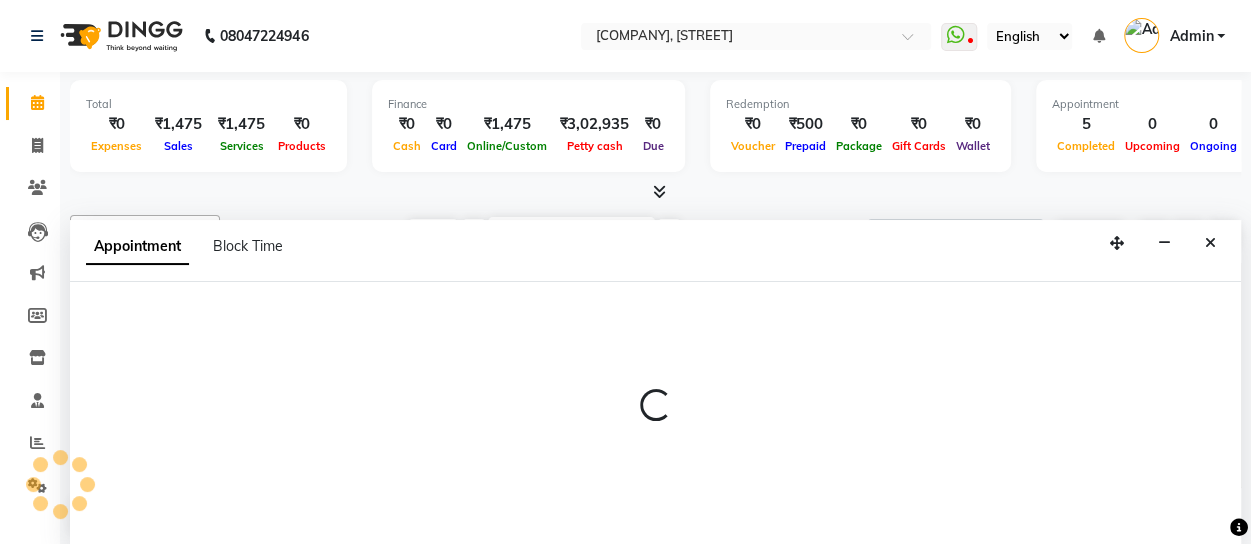 scroll, scrollTop: 1, scrollLeft: 0, axis: vertical 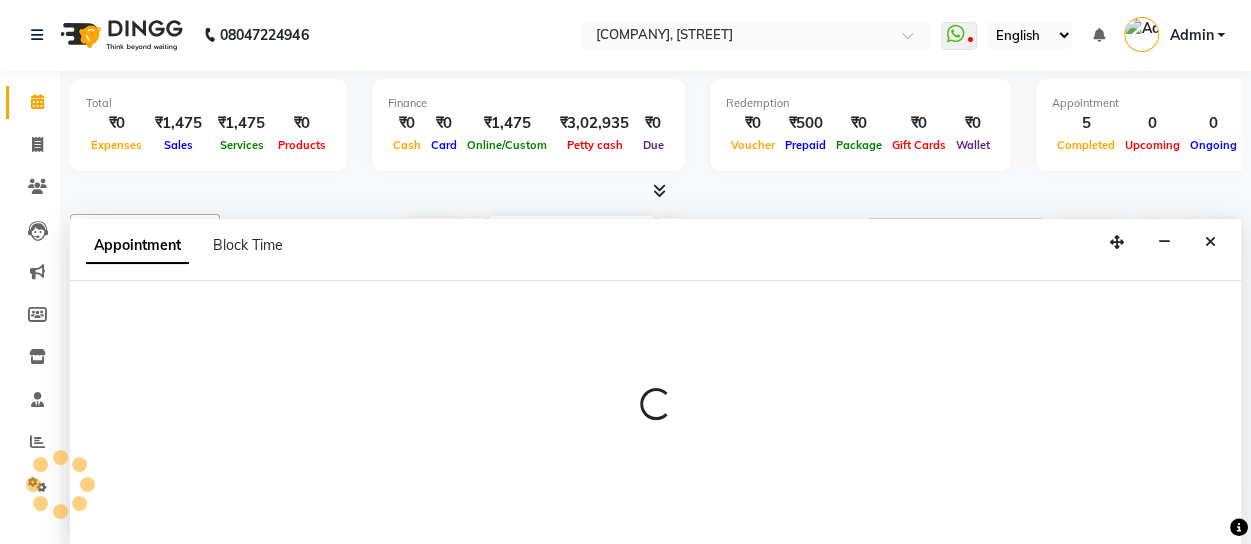 select on "14600" 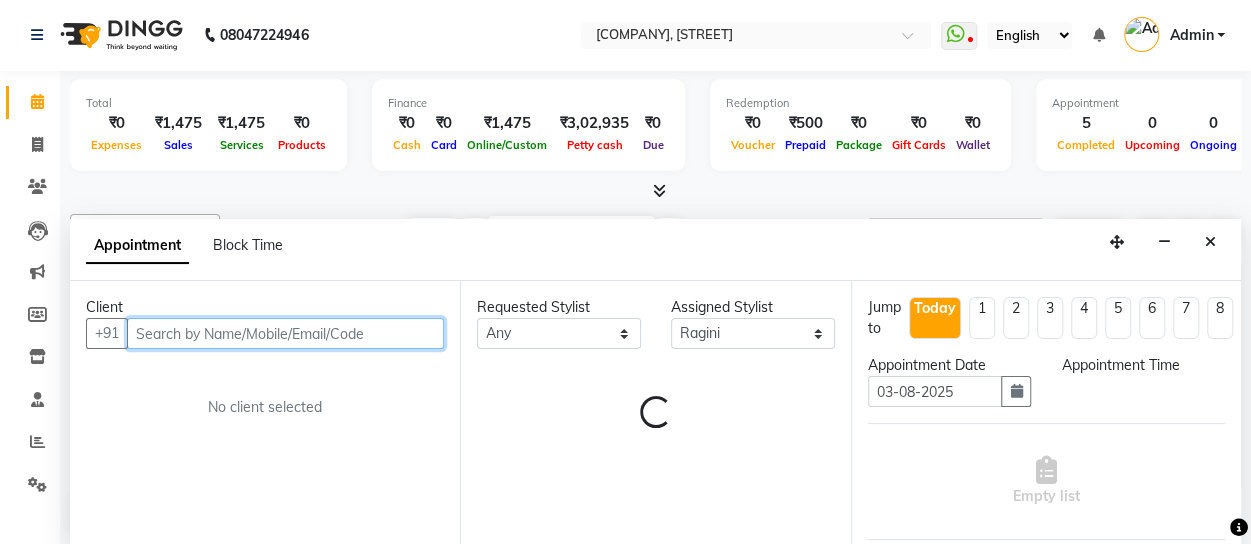 select on "600" 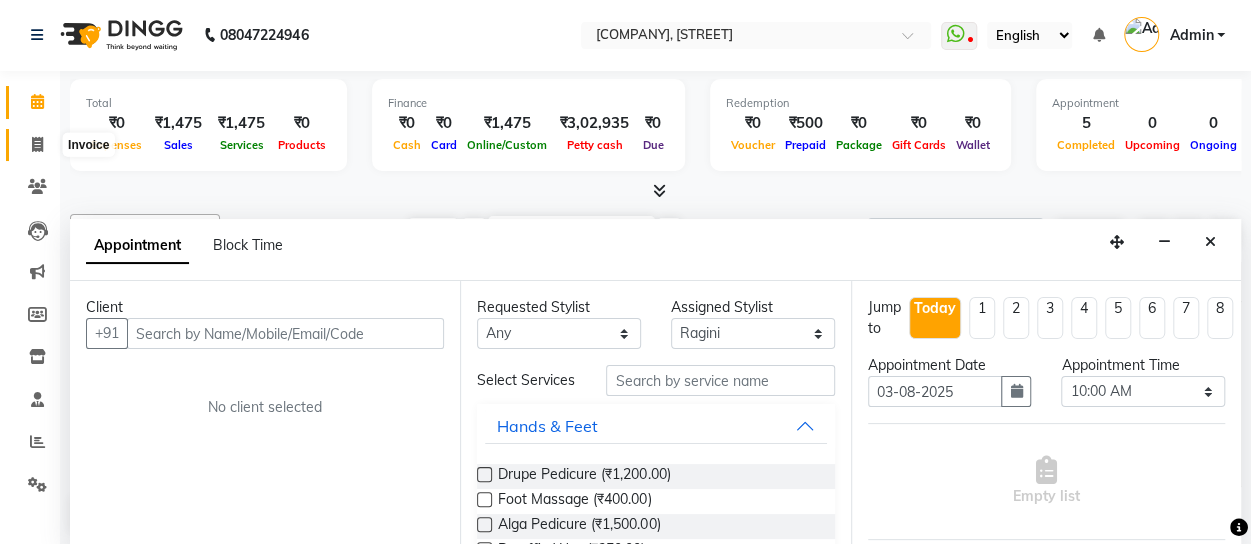 click 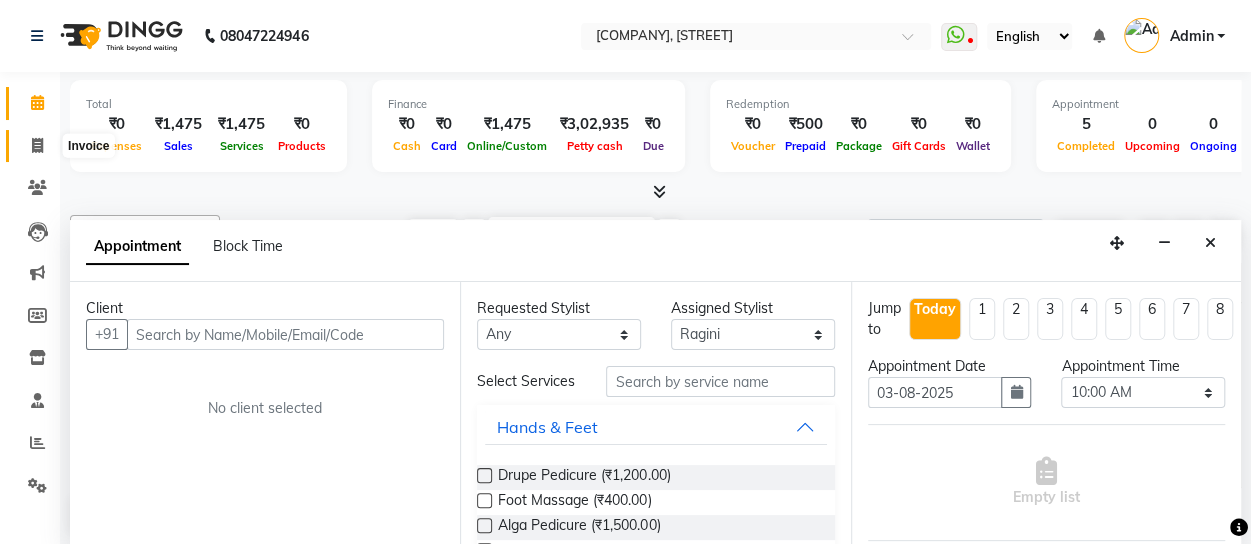 select on "889" 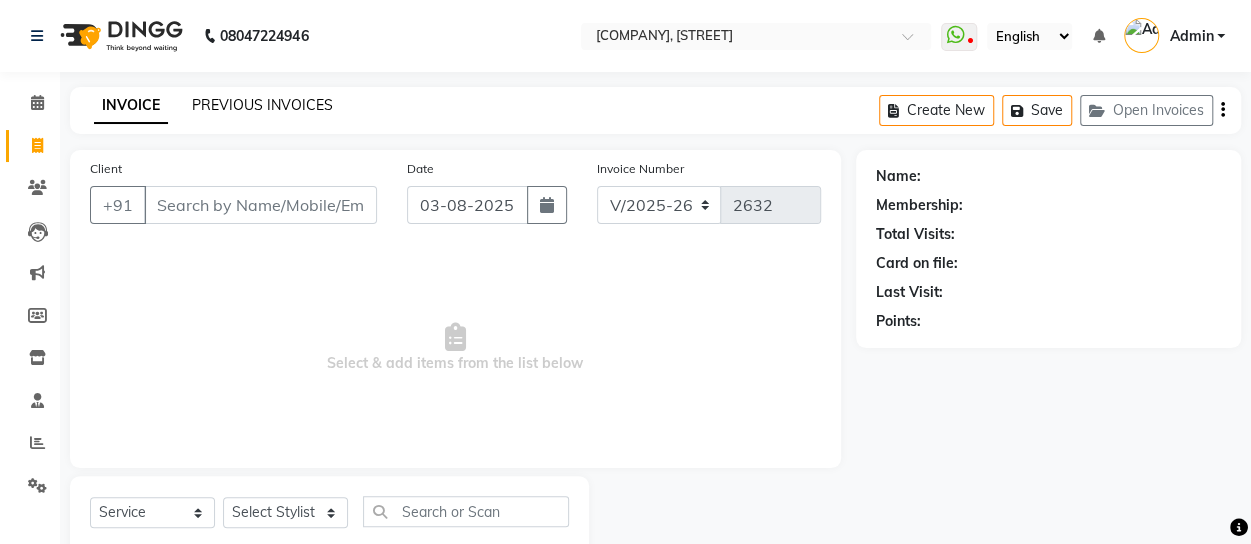 click on "PREVIOUS INVOICES" 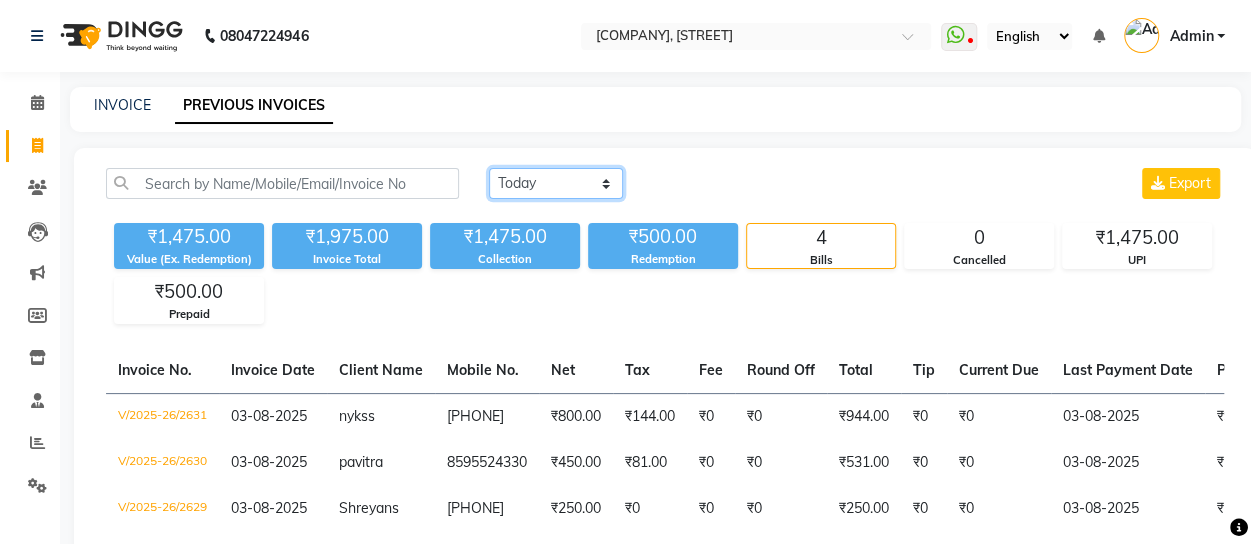 click on "Today Yesterday Custom Range" 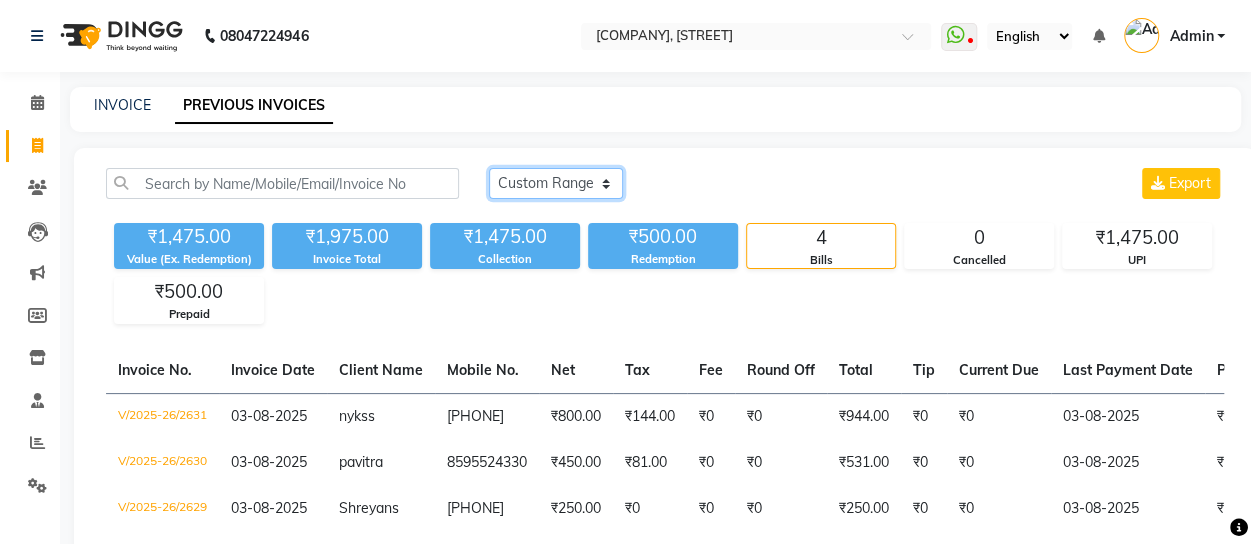 click on "Today Yesterday Custom Range" 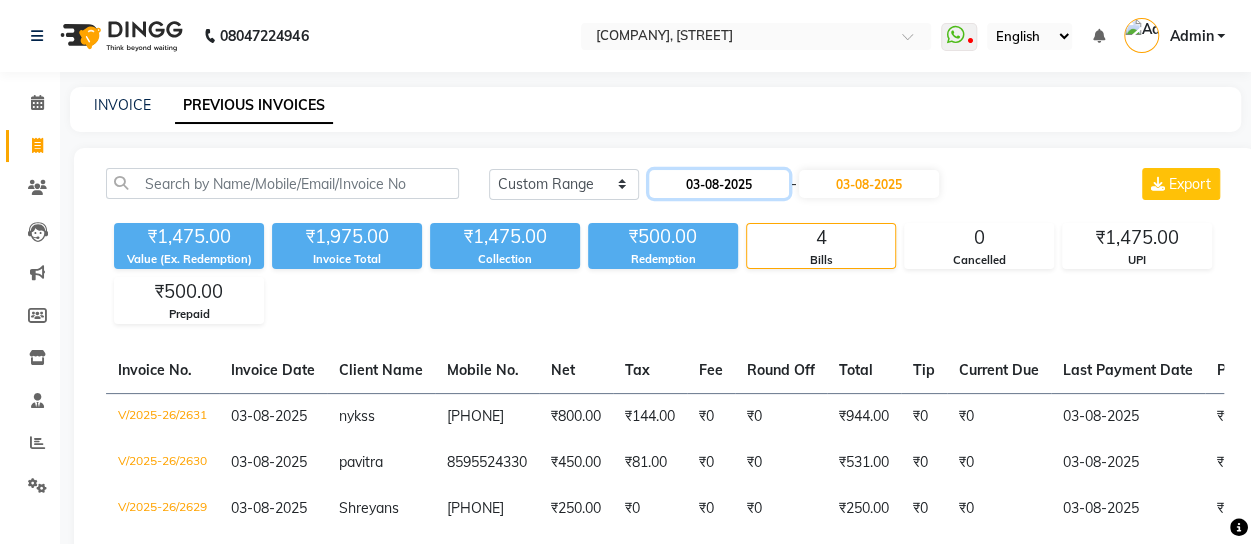 click on "03-08-2025" 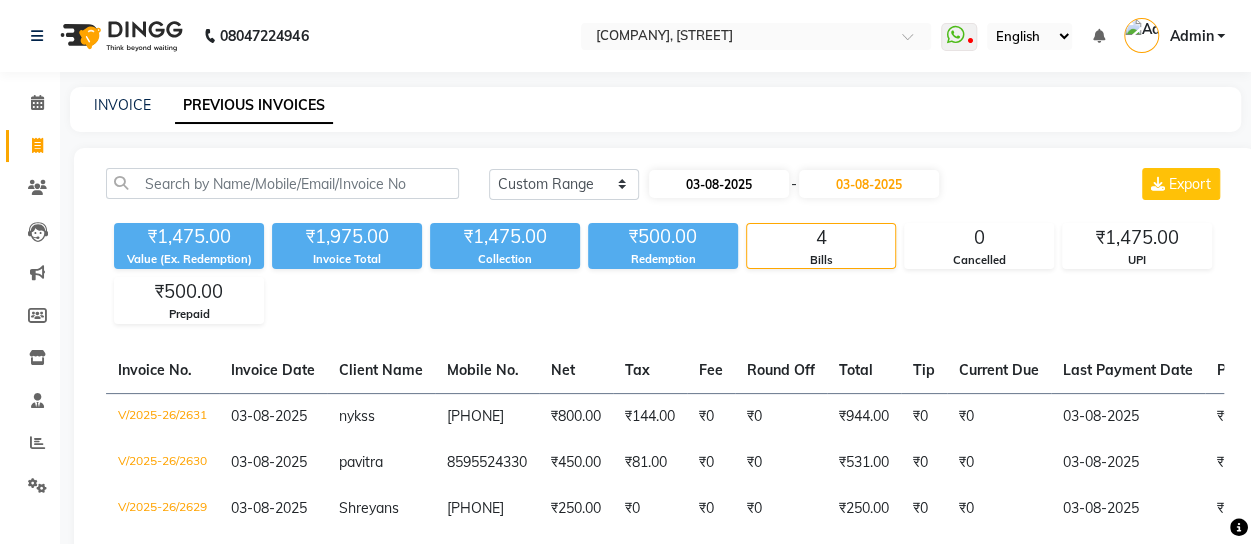 select on "8" 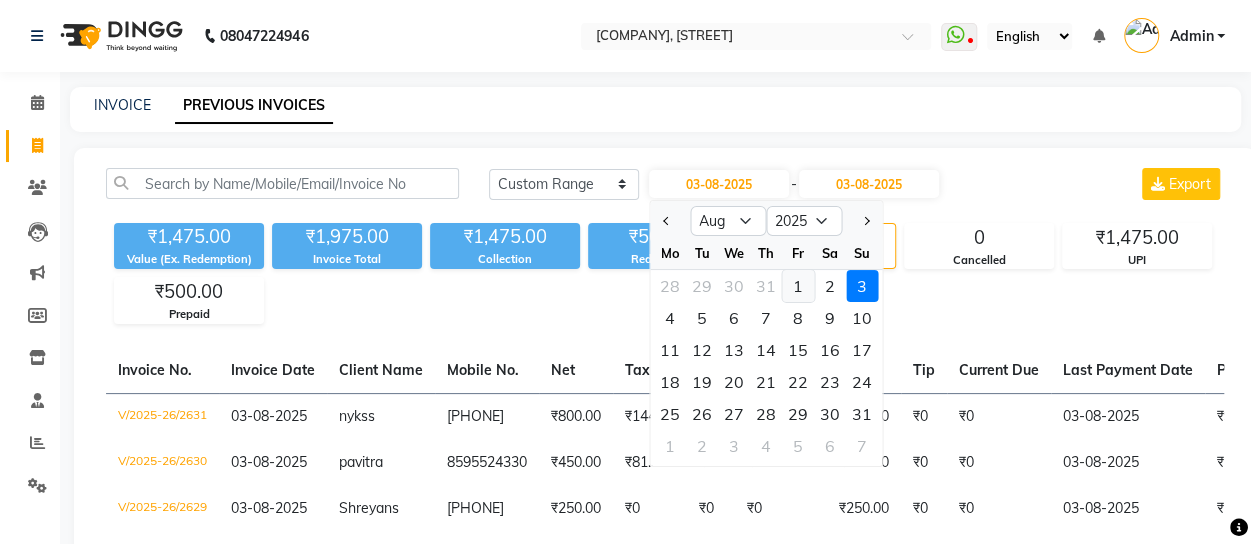 click on "1" 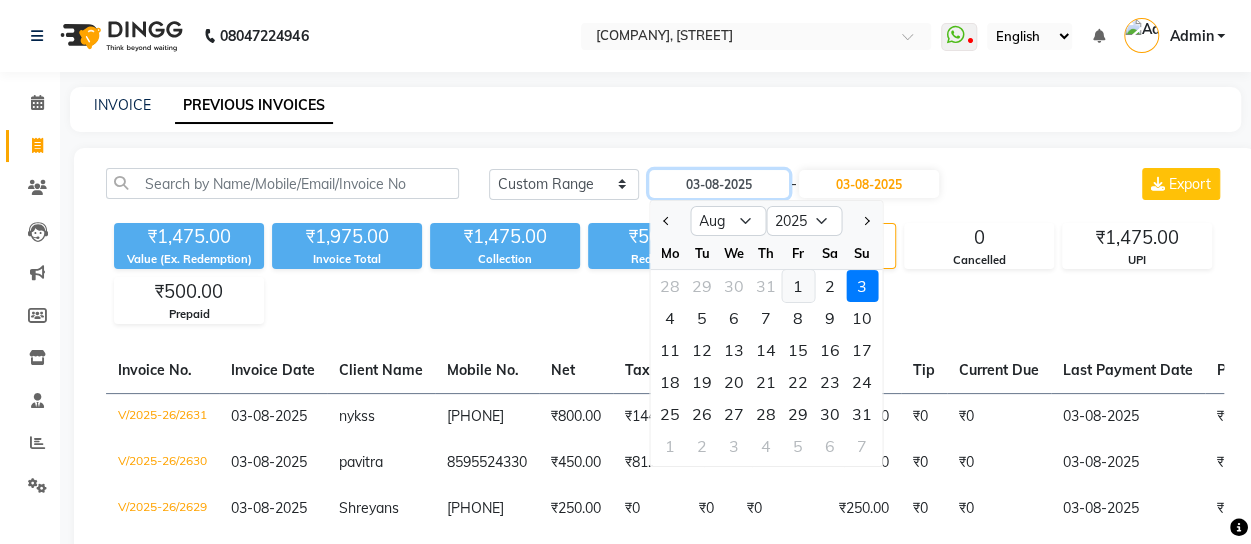 type on "01-08-2025" 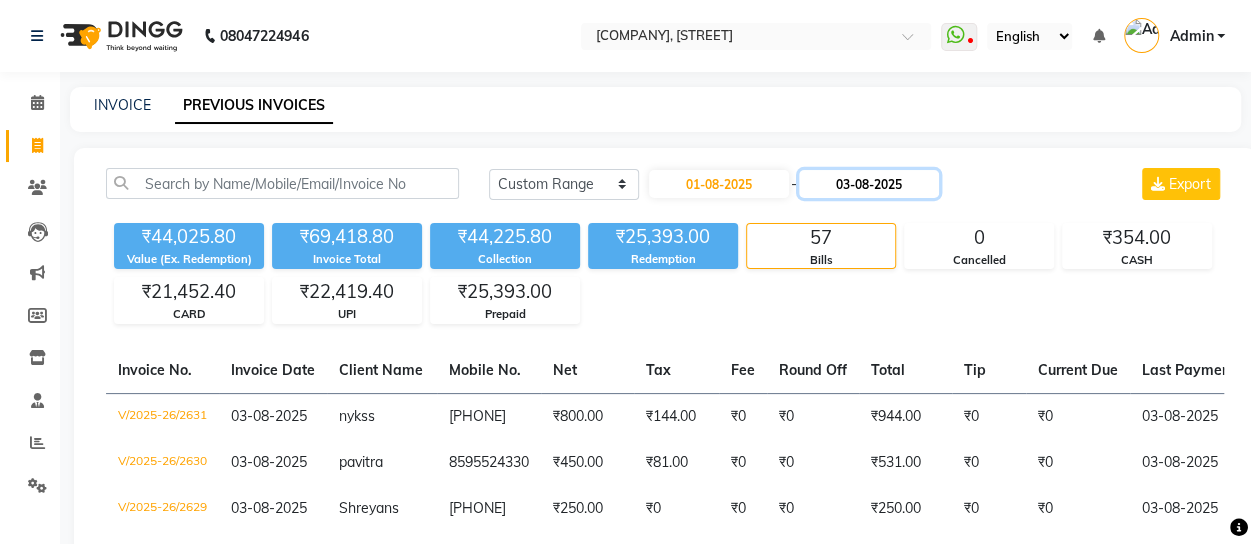 click on "03-08-2025" 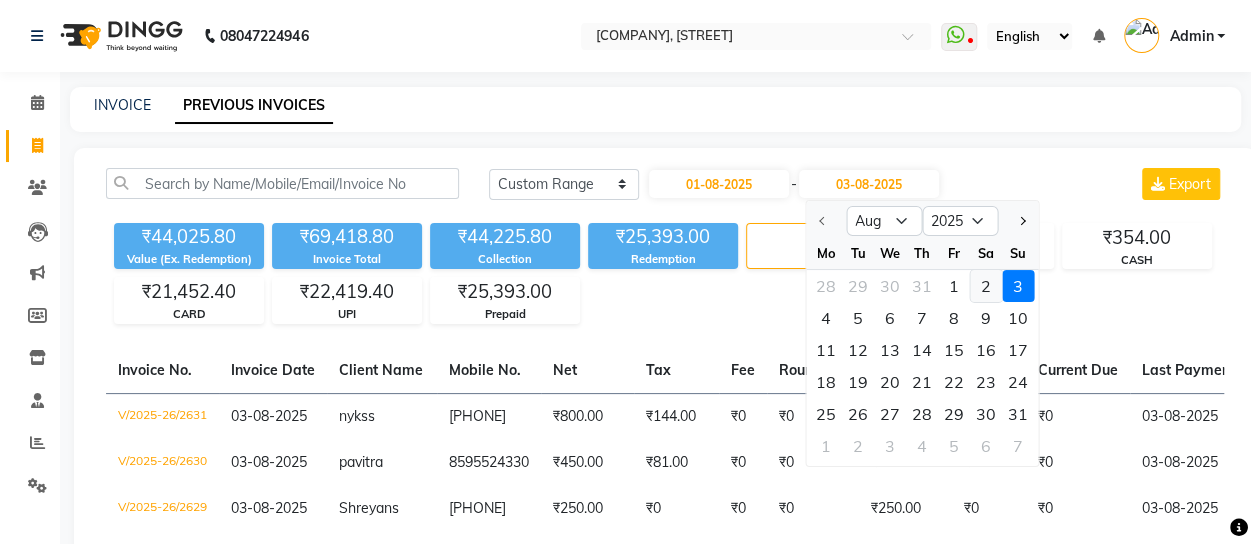 click on "2" 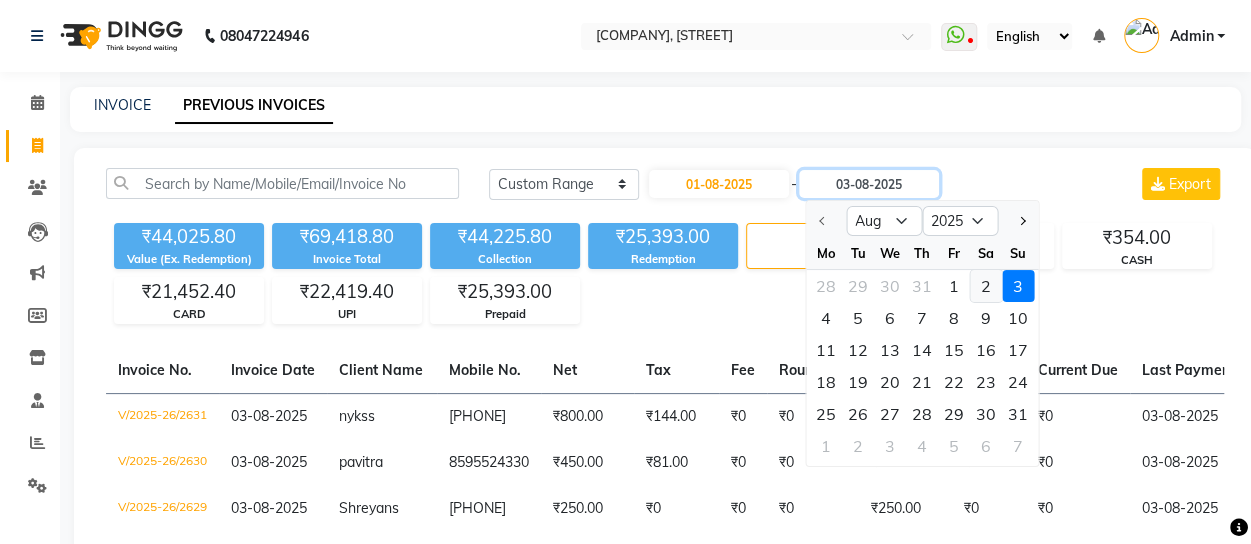 type on "02-08-2025" 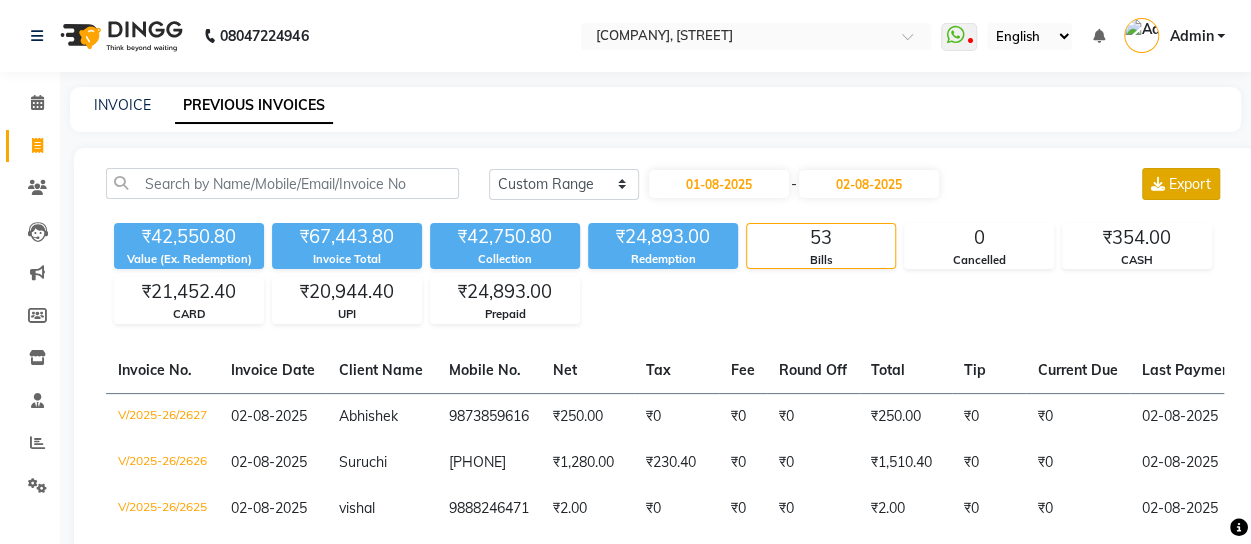 click on "Export" at bounding box center [1190, 184] 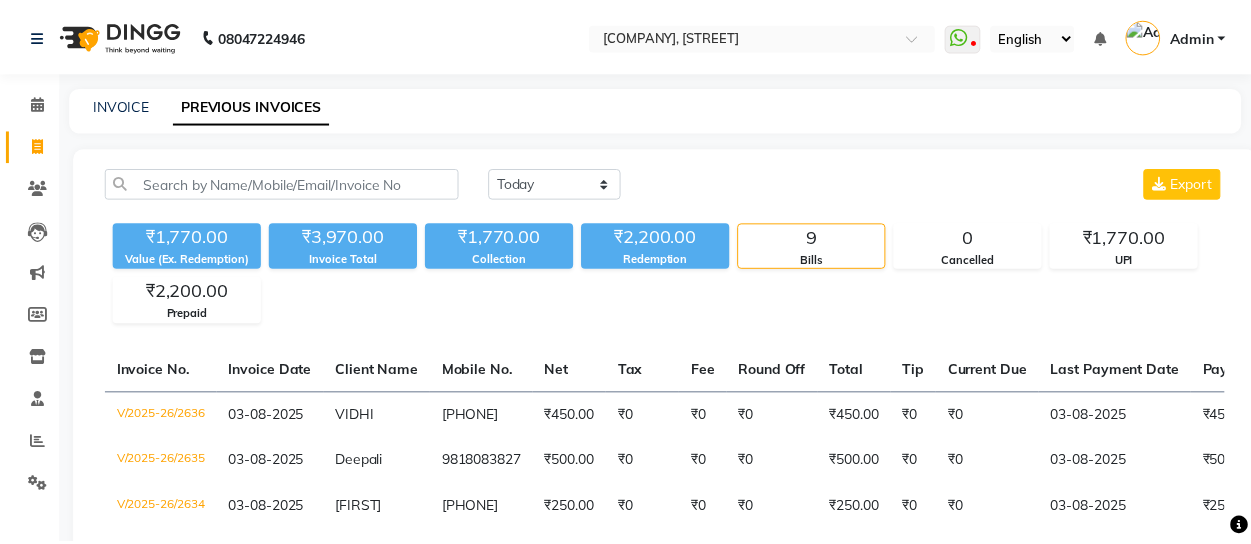 scroll, scrollTop: 0, scrollLeft: 0, axis: both 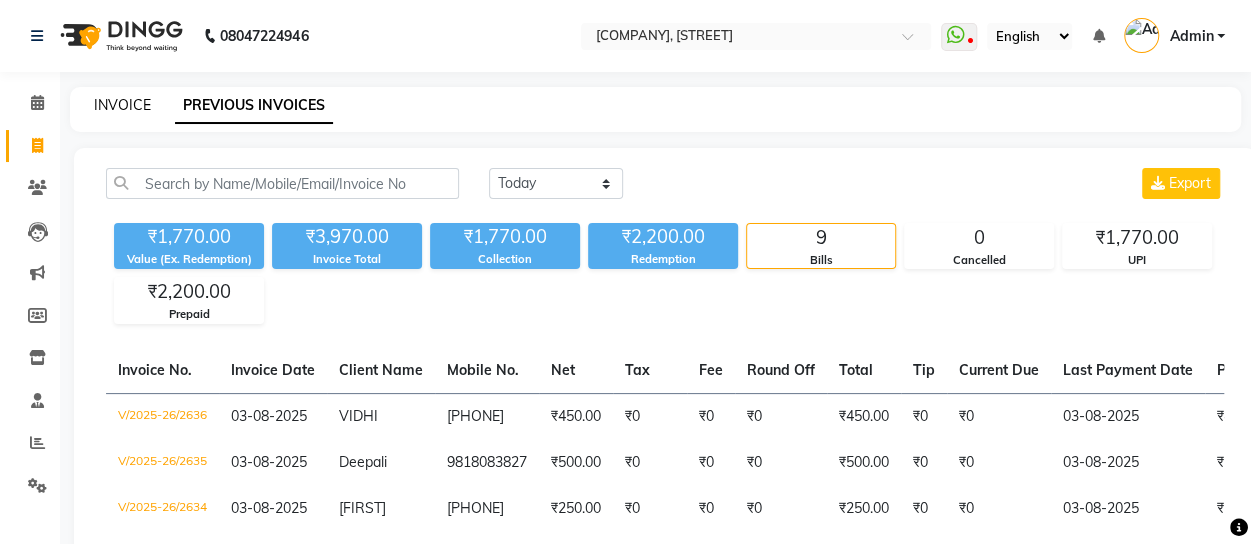 click on "INVOICE" 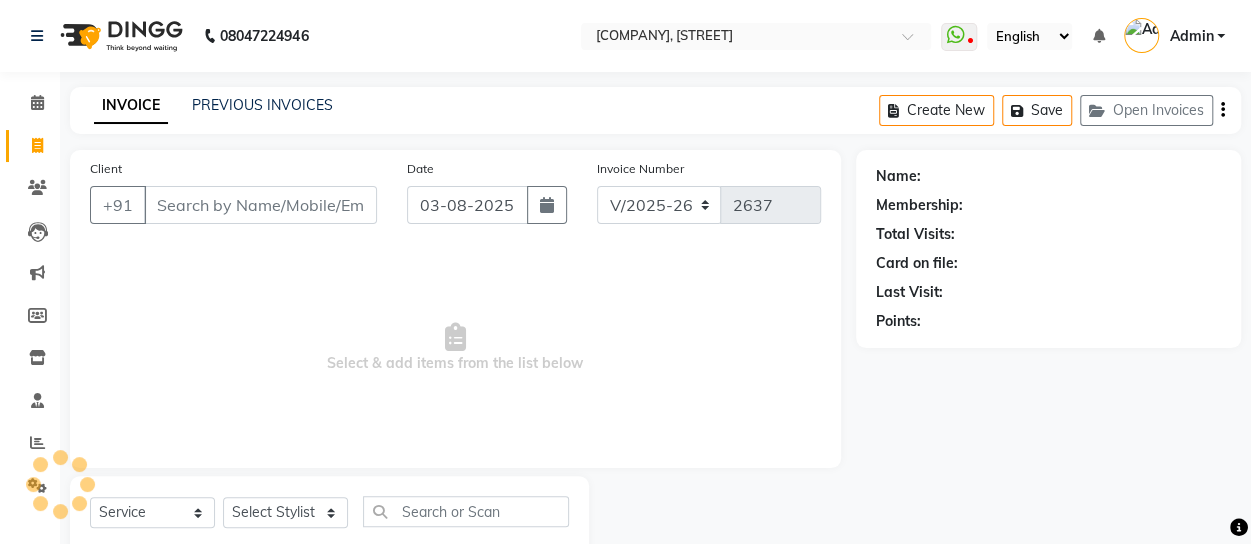 scroll, scrollTop: 56, scrollLeft: 0, axis: vertical 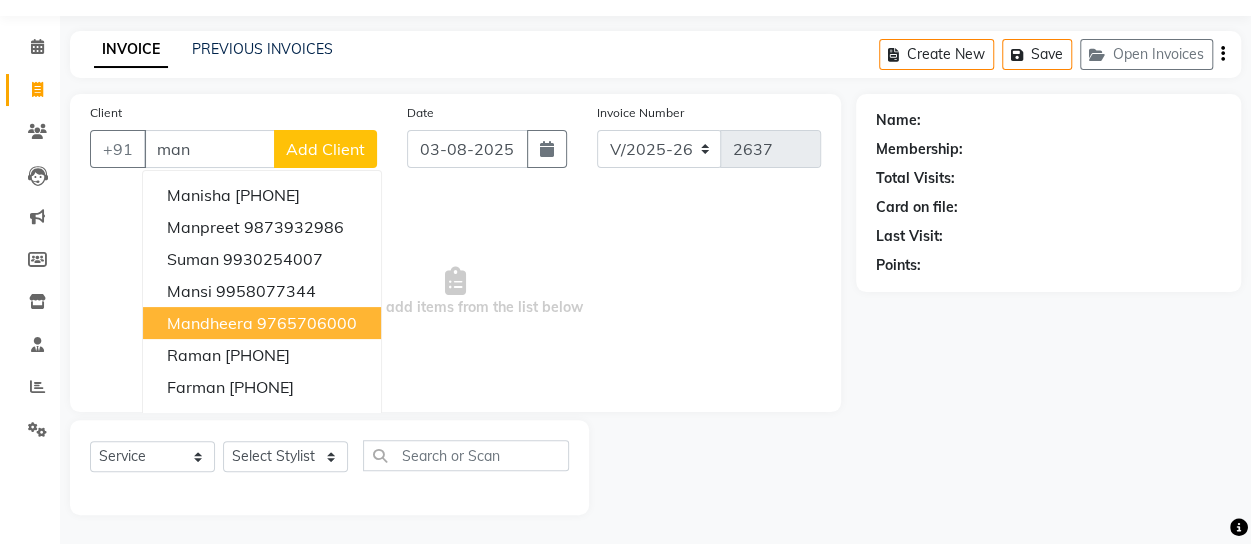 click on "9765706000" at bounding box center [307, 323] 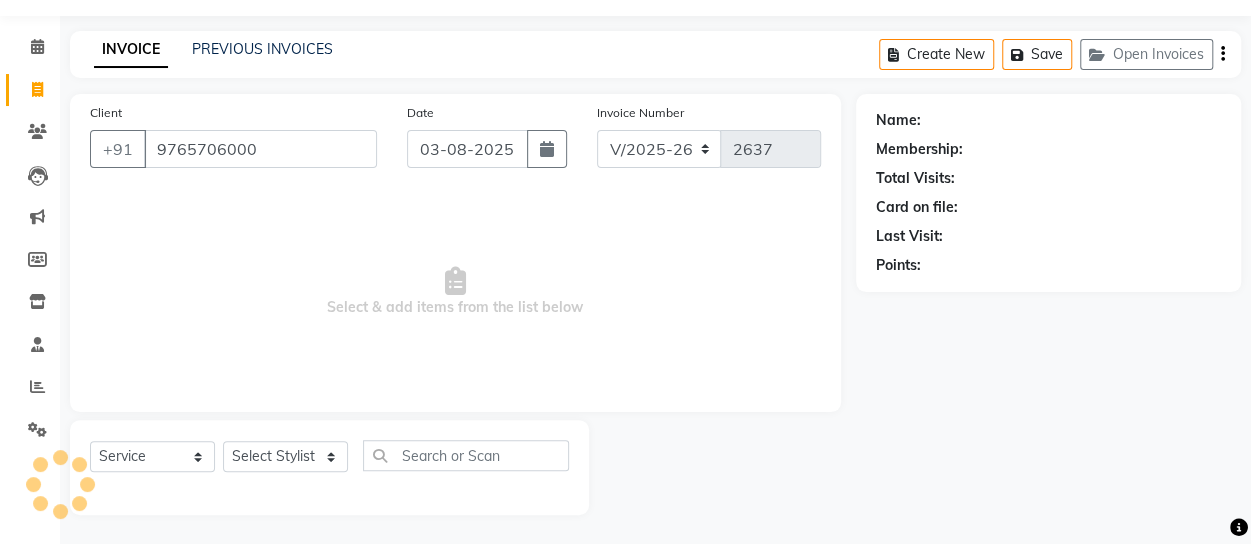 type on "9765706000" 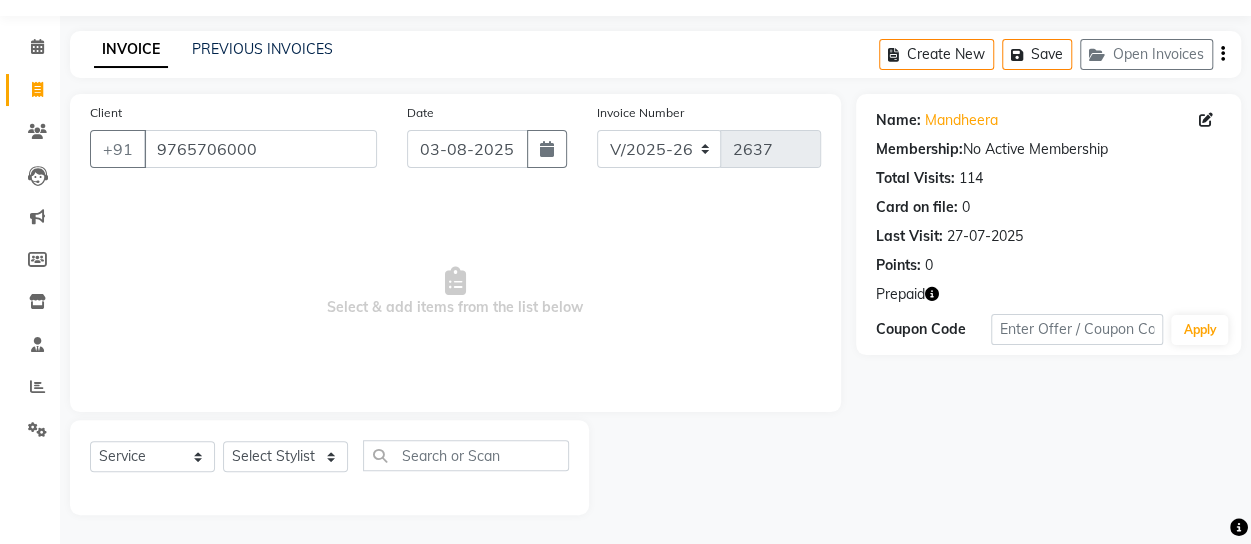 click 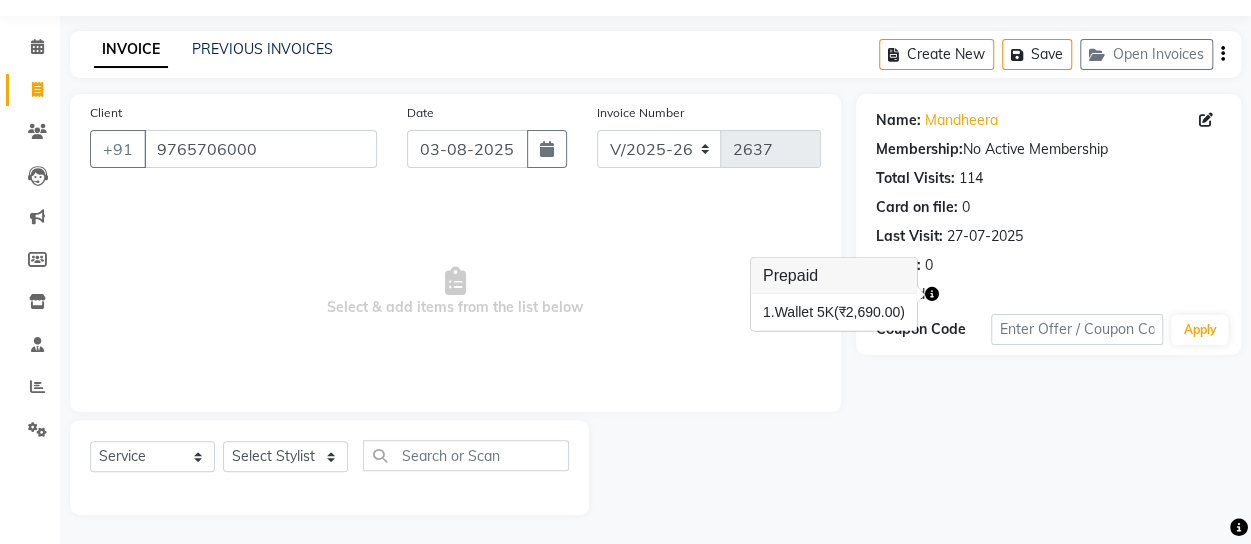 click on "PREVIOUS INVOICES" 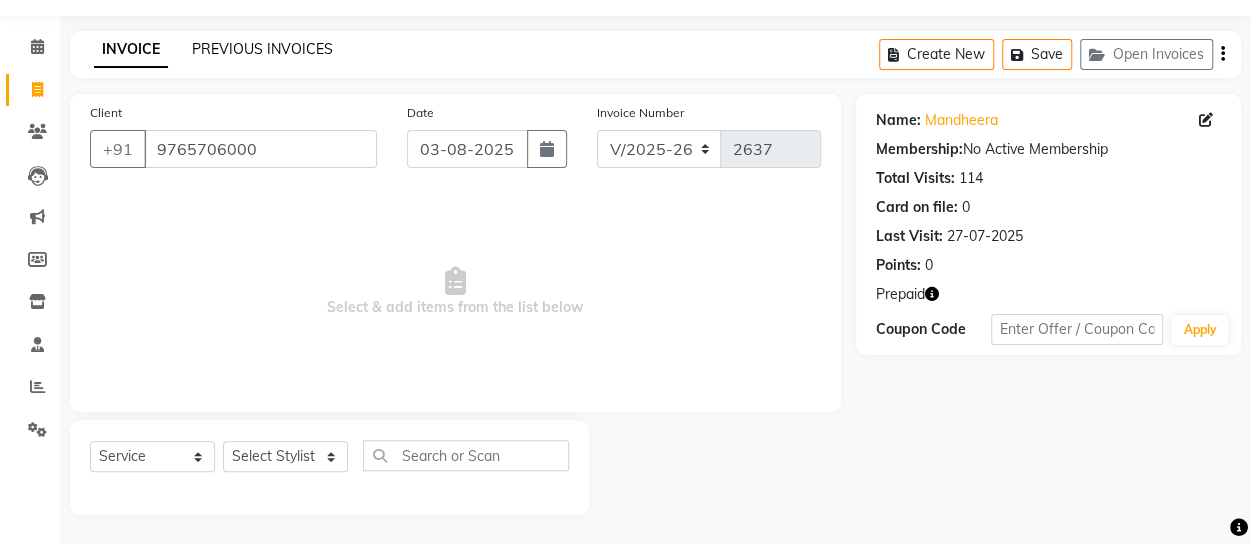 click on "PREVIOUS INVOICES" 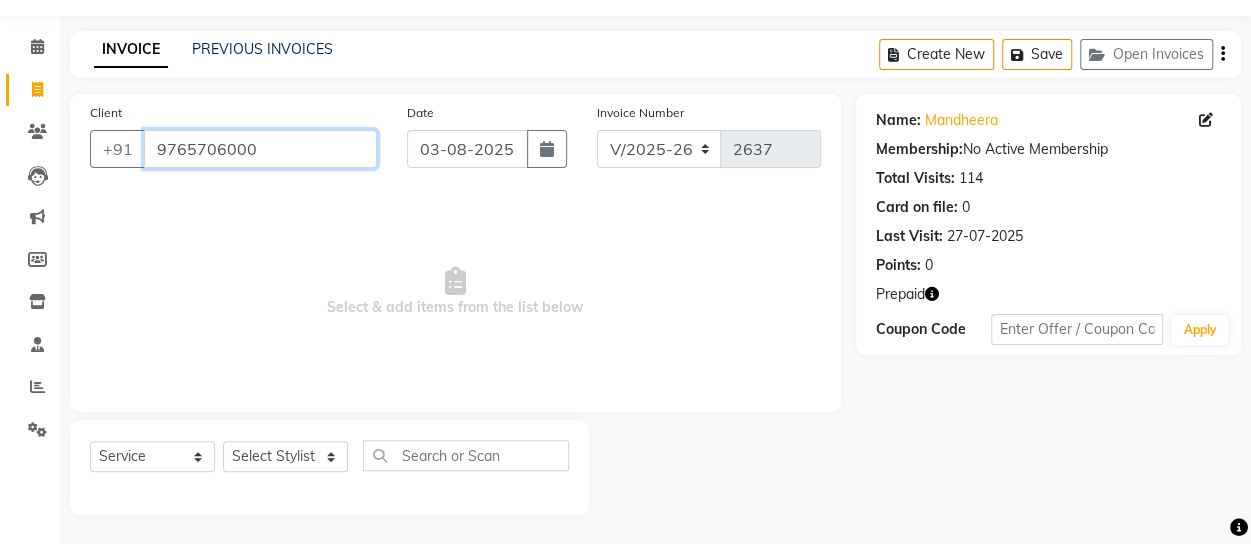 click on "9765706000" at bounding box center (260, 149) 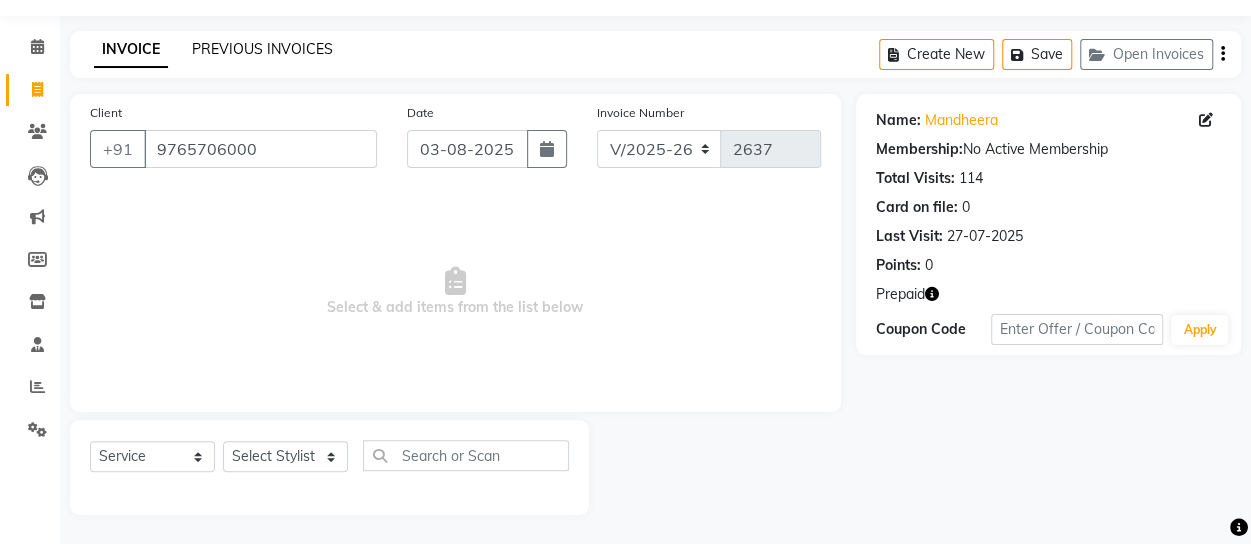 click on "PREVIOUS INVOICES" 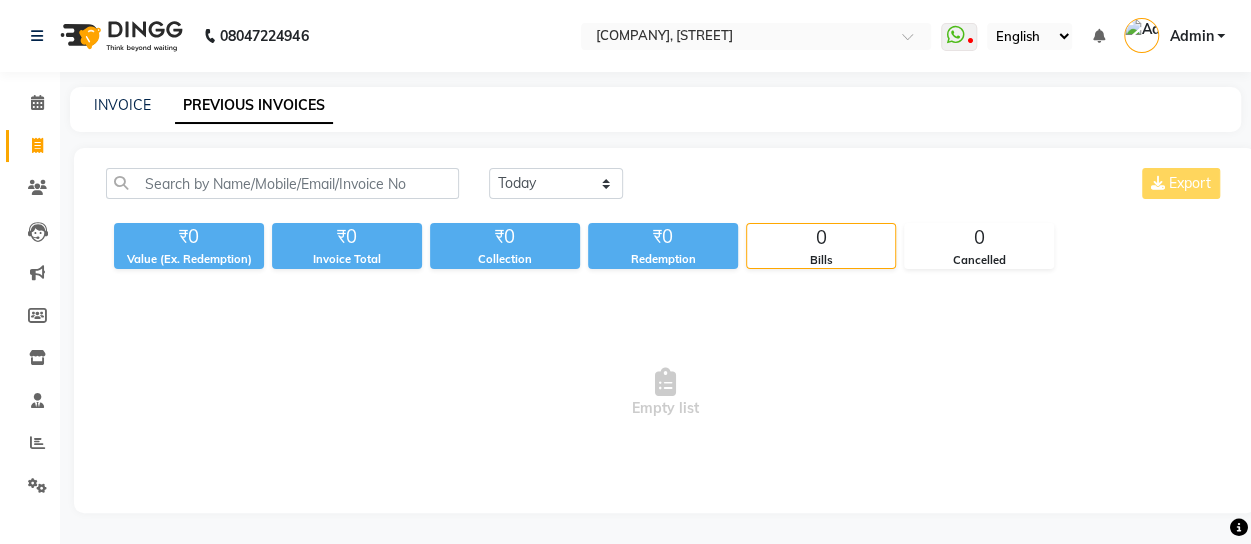 scroll, scrollTop: 0, scrollLeft: 0, axis: both 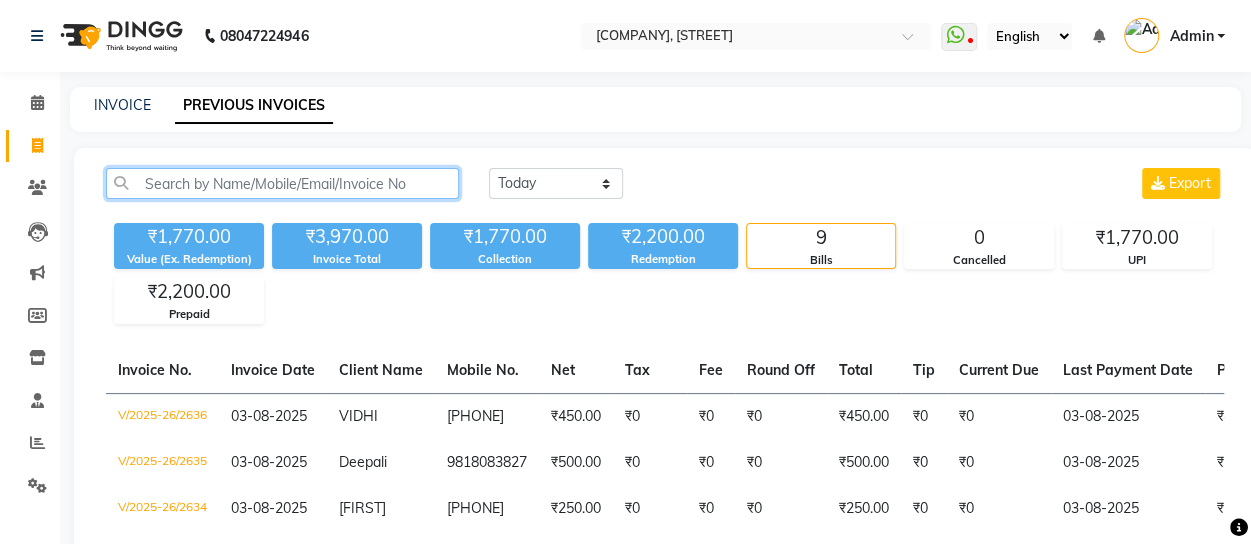 click 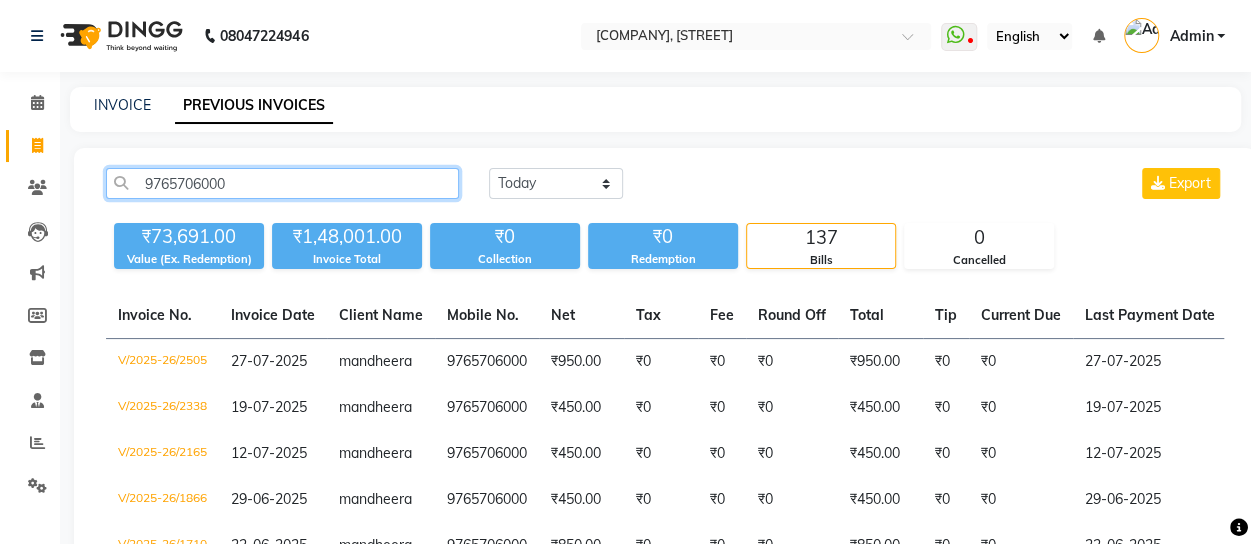 scroll, scrollTop: 476, scrollLeft: 0, axis: vertical 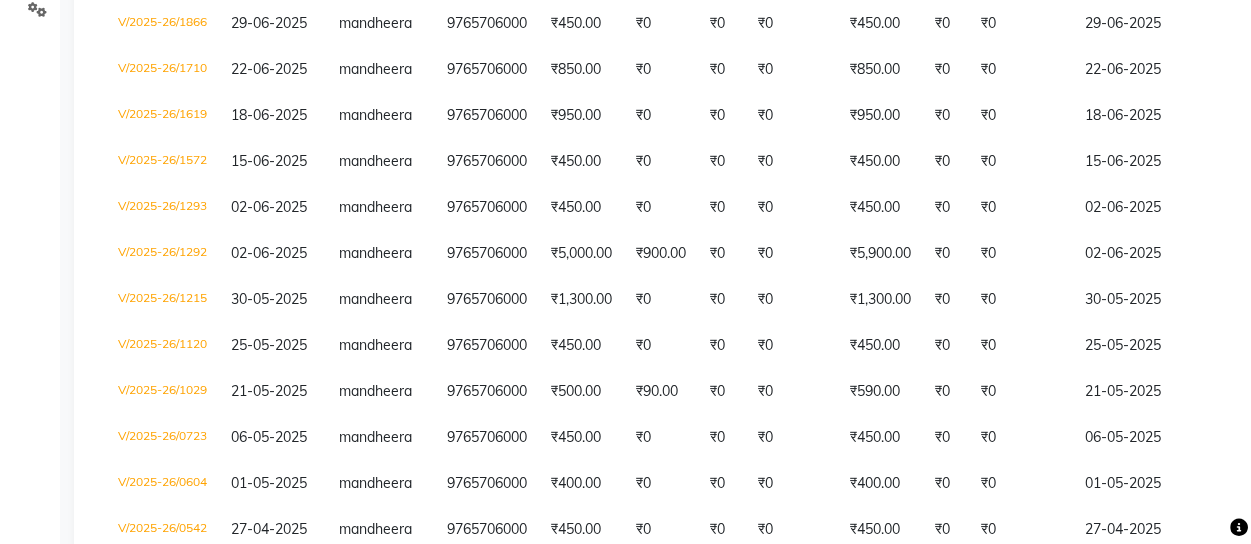 type on "9765706000" 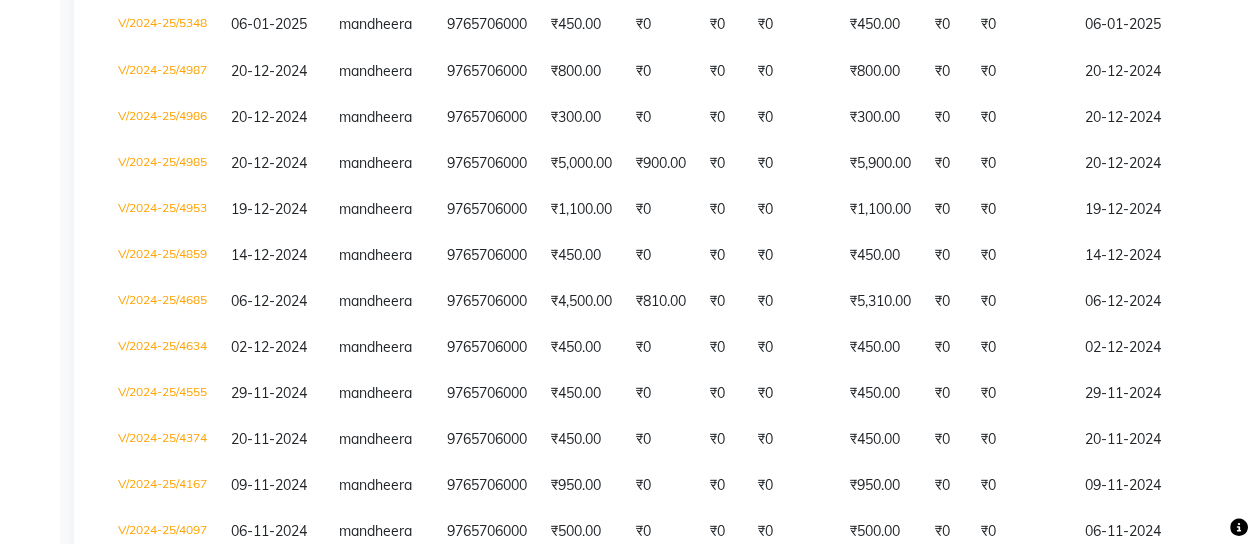 scroll, scrollTop: 1902, scrollLeft: 0, axis: vertical 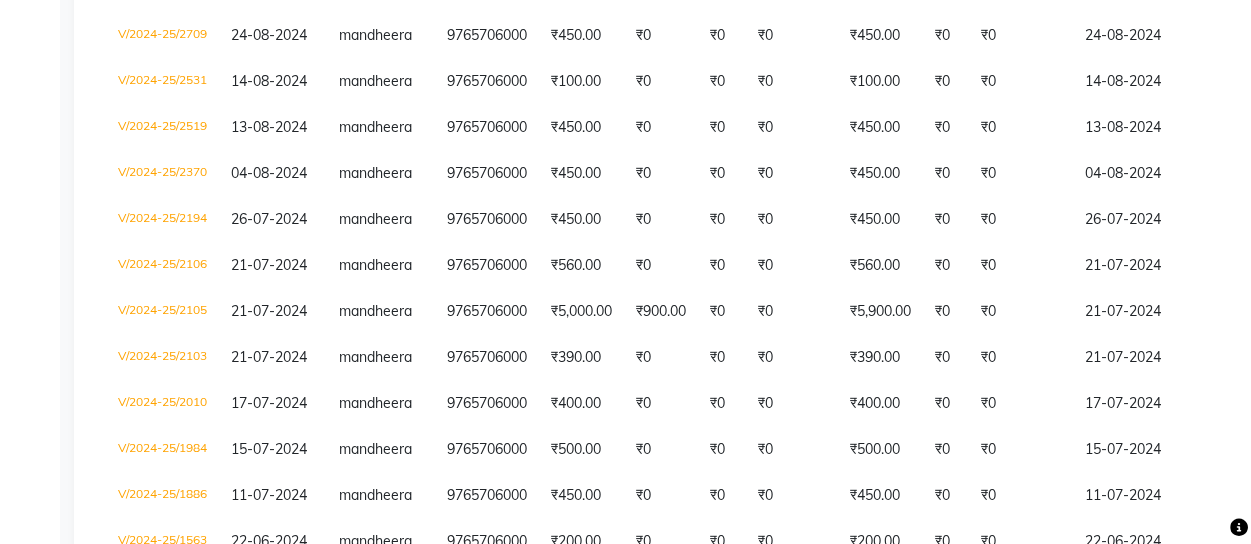 select on "service" 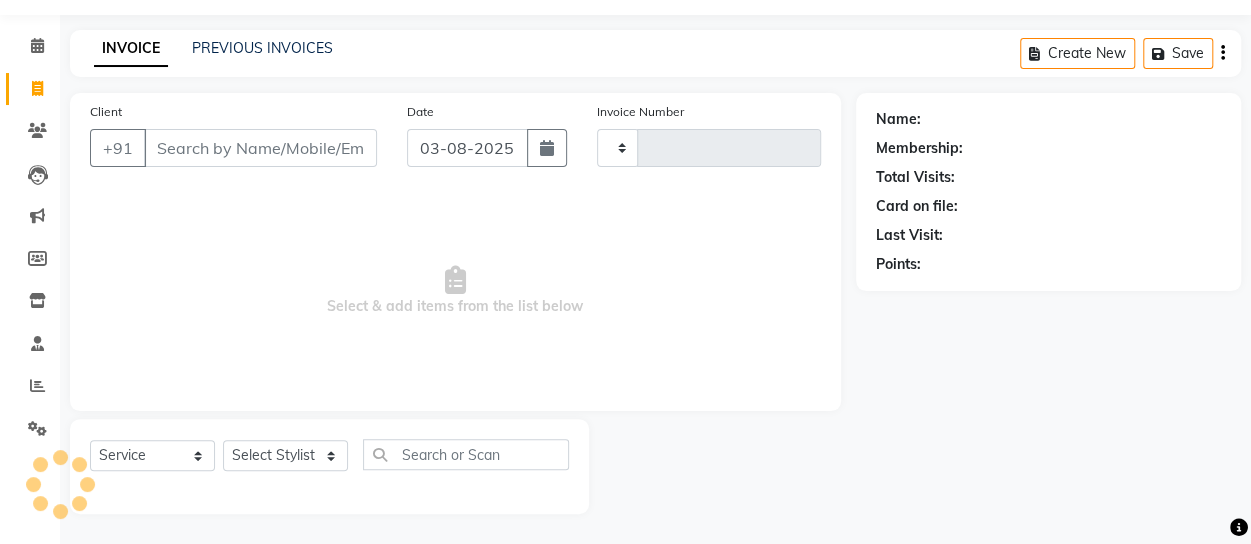 scroll, scrollTop: 56, scrollLeft: 0, axis: vertical 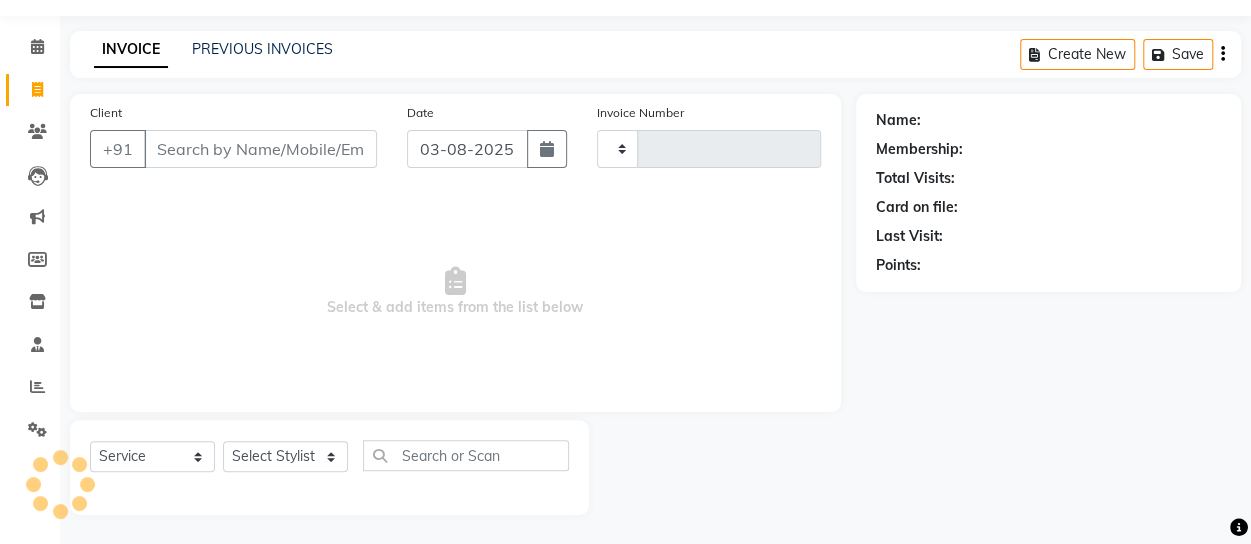 type on "2637" 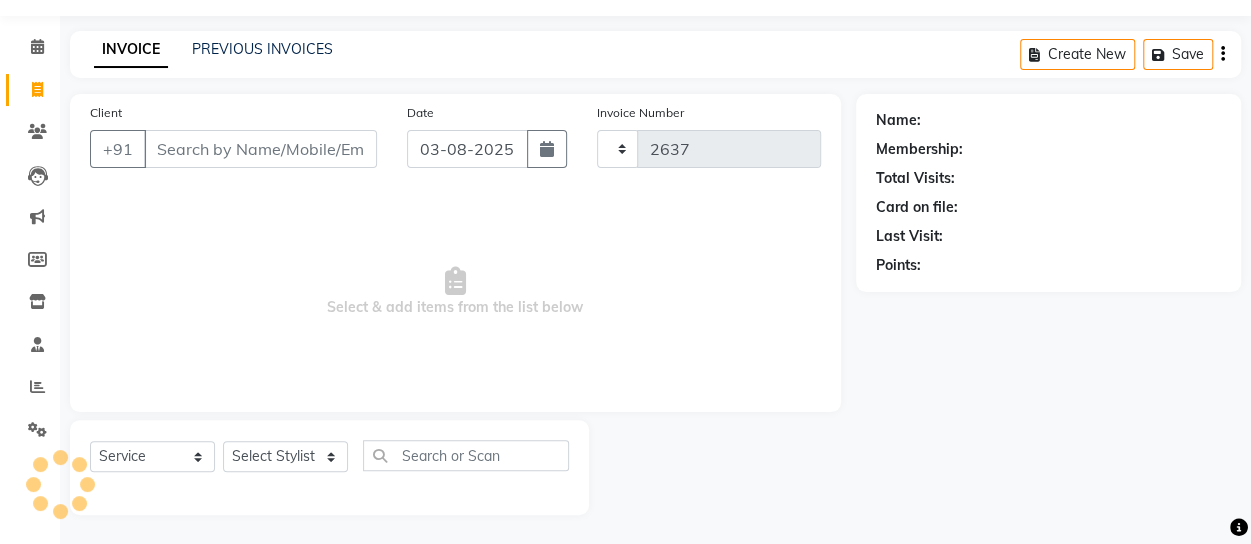 select on "889" 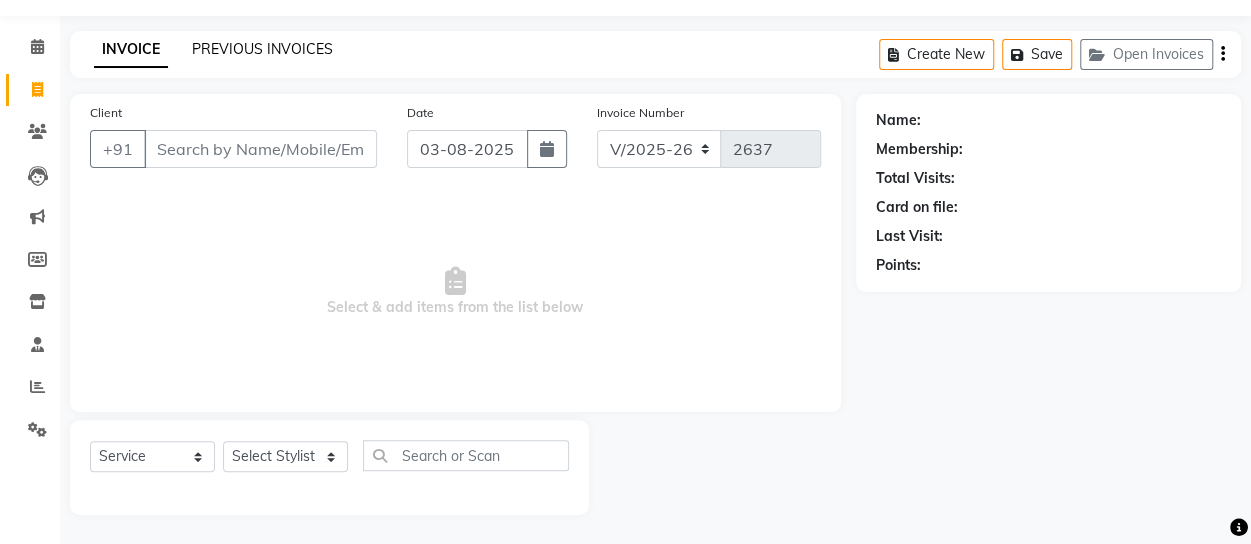 click on "PREVIOUS INVOICES" 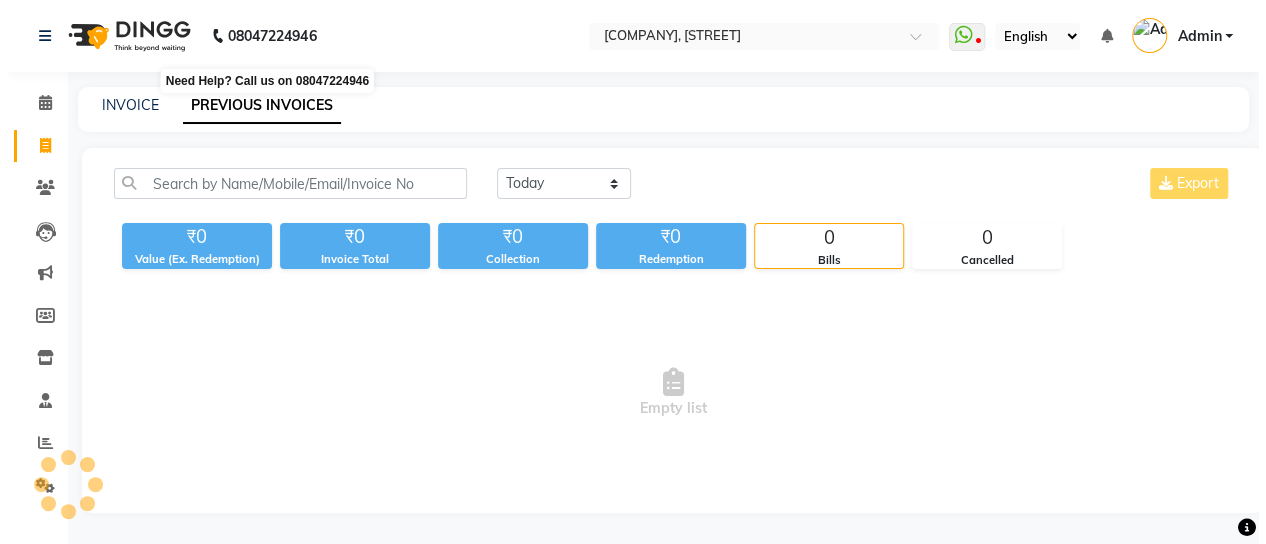 scroll, scrollTop: 0, scrollLeft: 0, axis: both 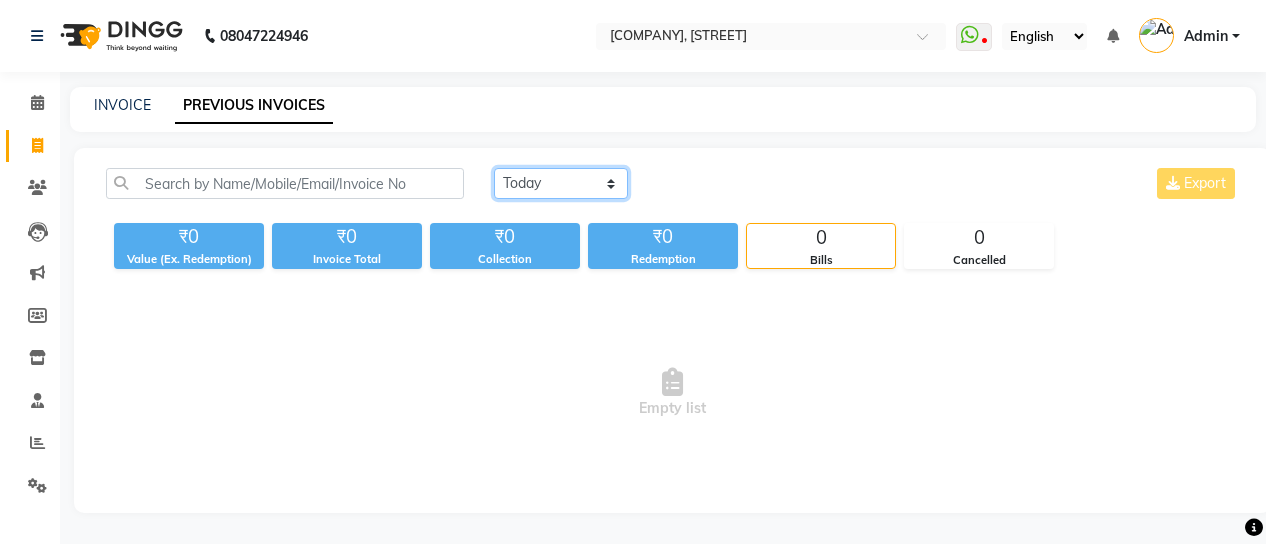click on "Today Yesterday Custom Range" 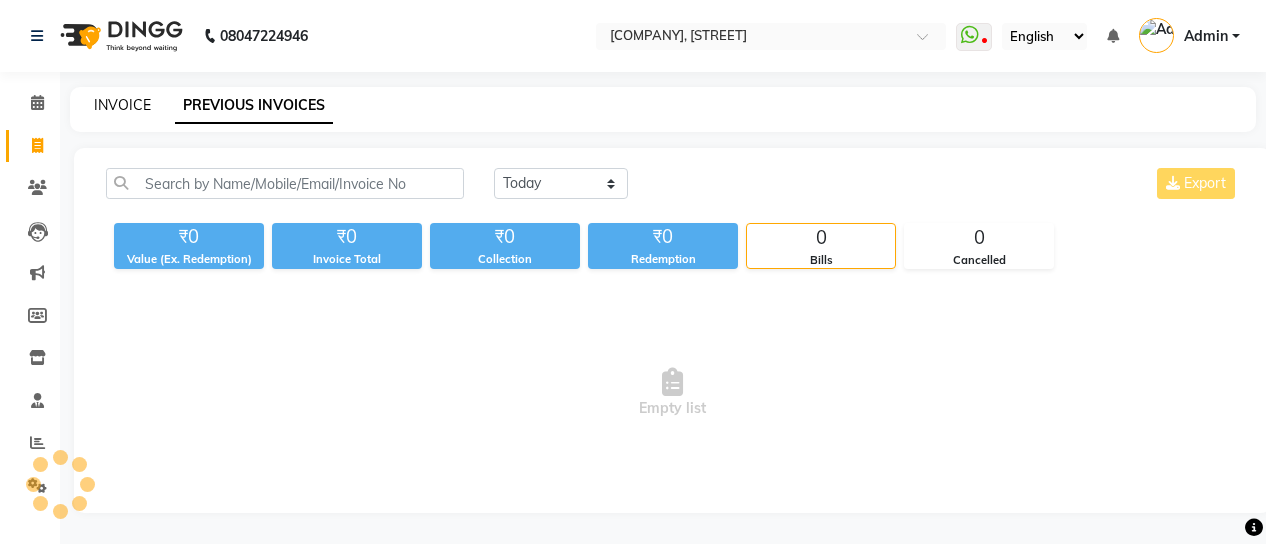 click on "INVOICE" 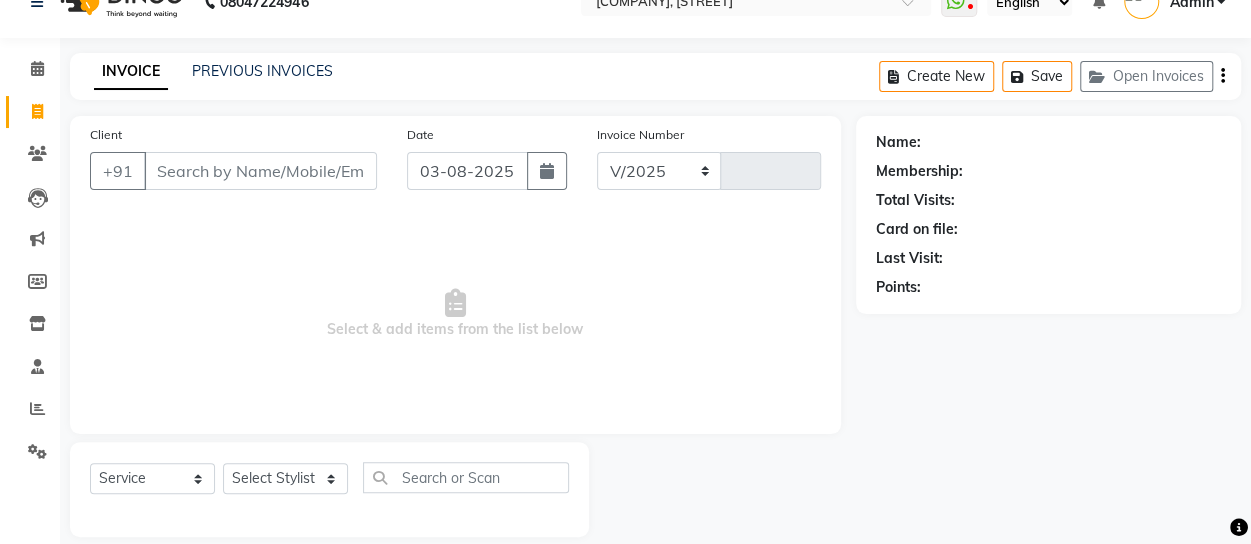 select on "889" 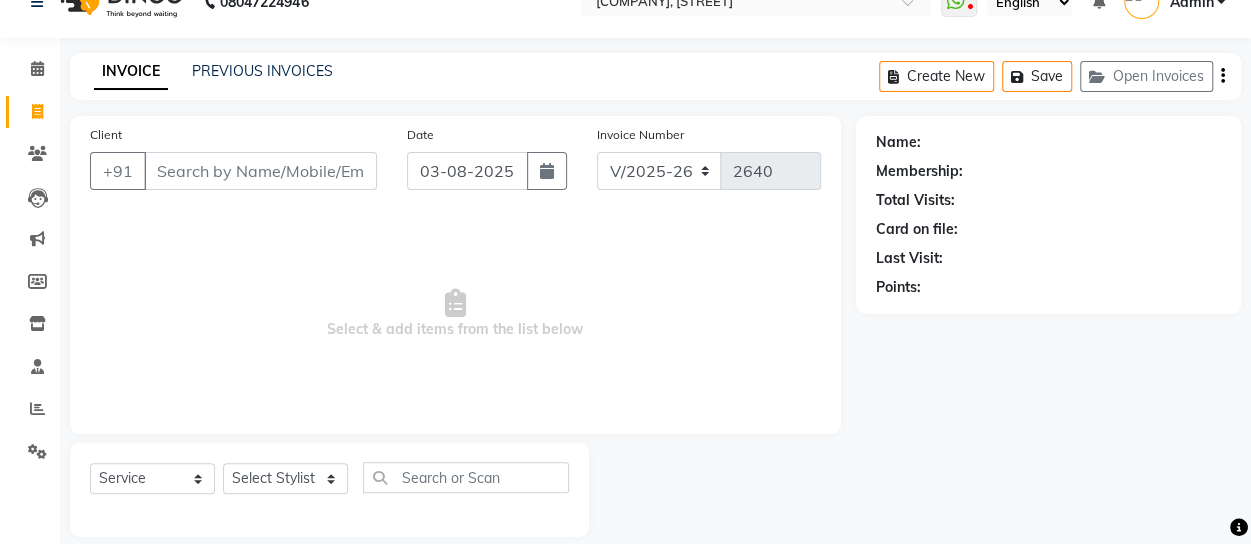 scroll, scrollTop: 56, scrollLeft: 0, axis: vertical 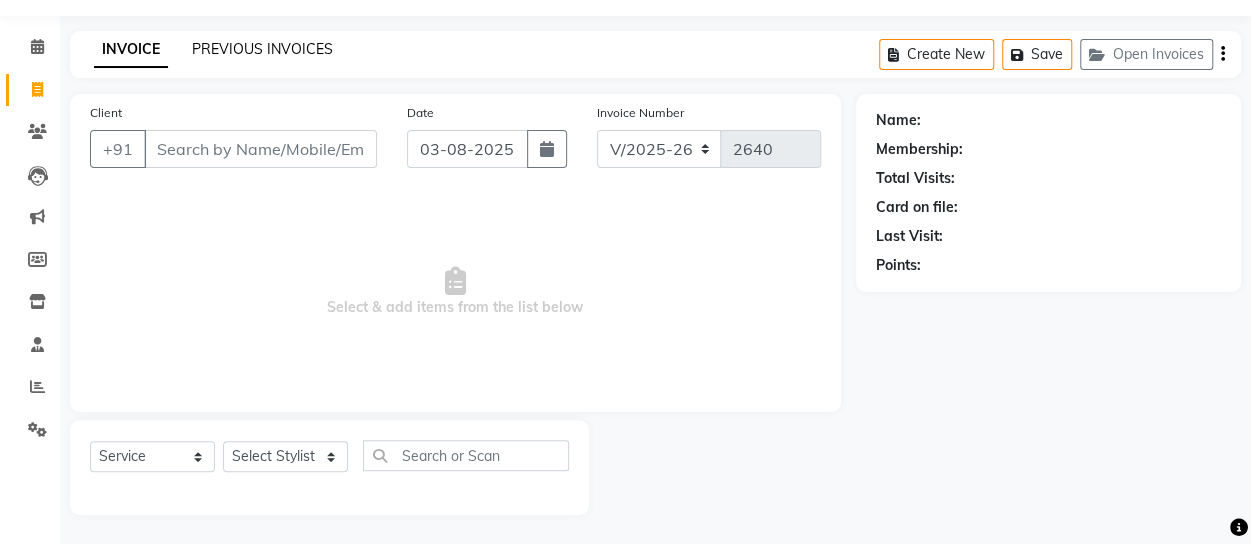 click on "PREVIOUS INVOICES" 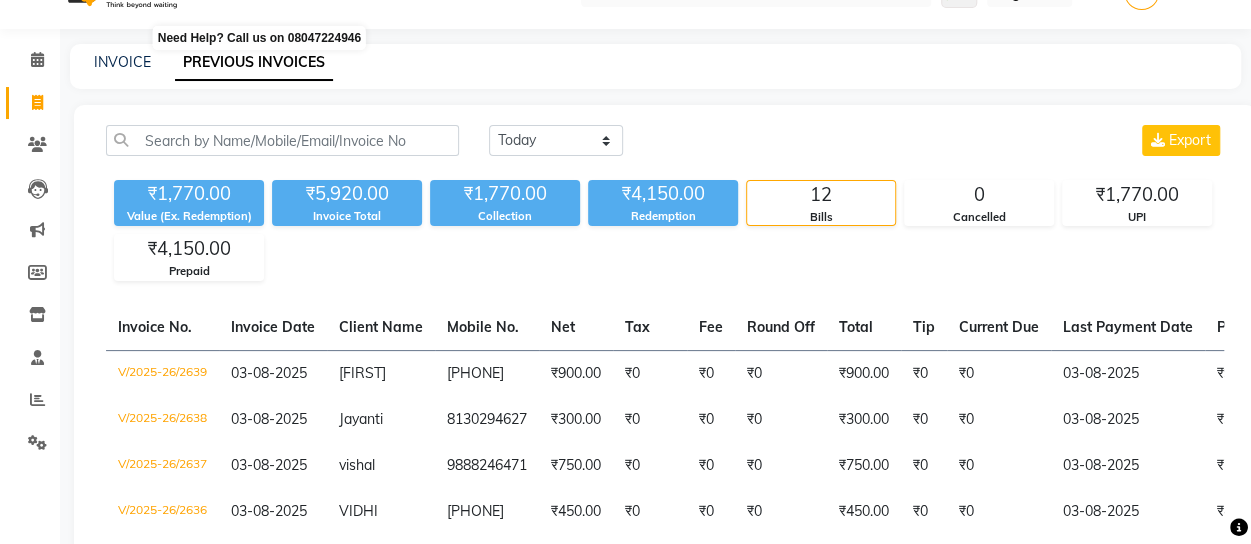 scroll, scrollTop: 80, scrollLeft: 0, axis: vertical 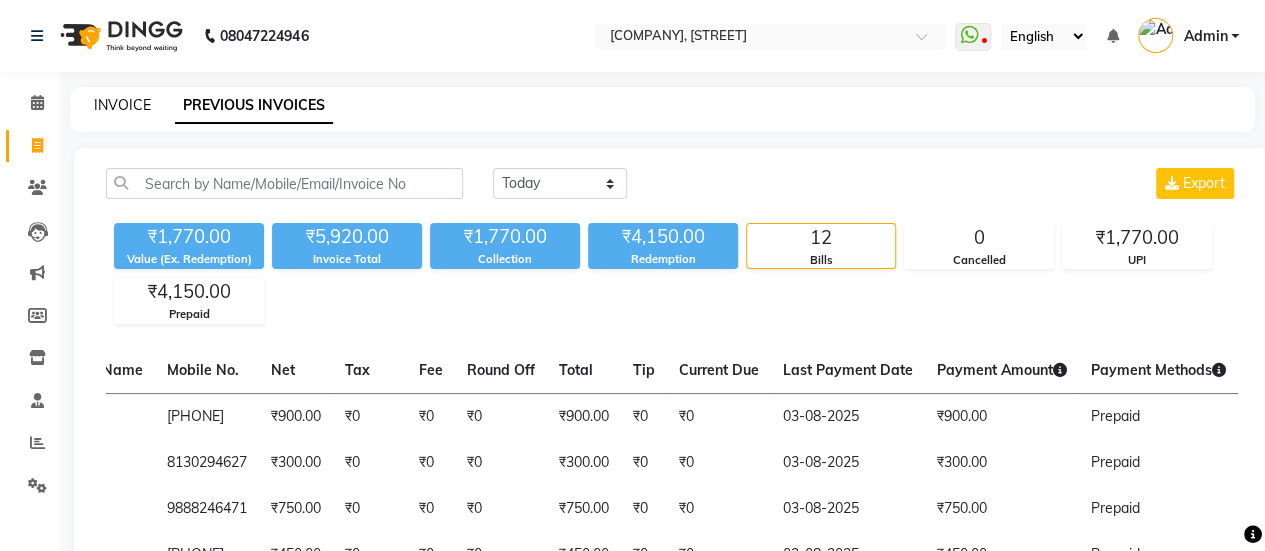 click on "INVOICE" 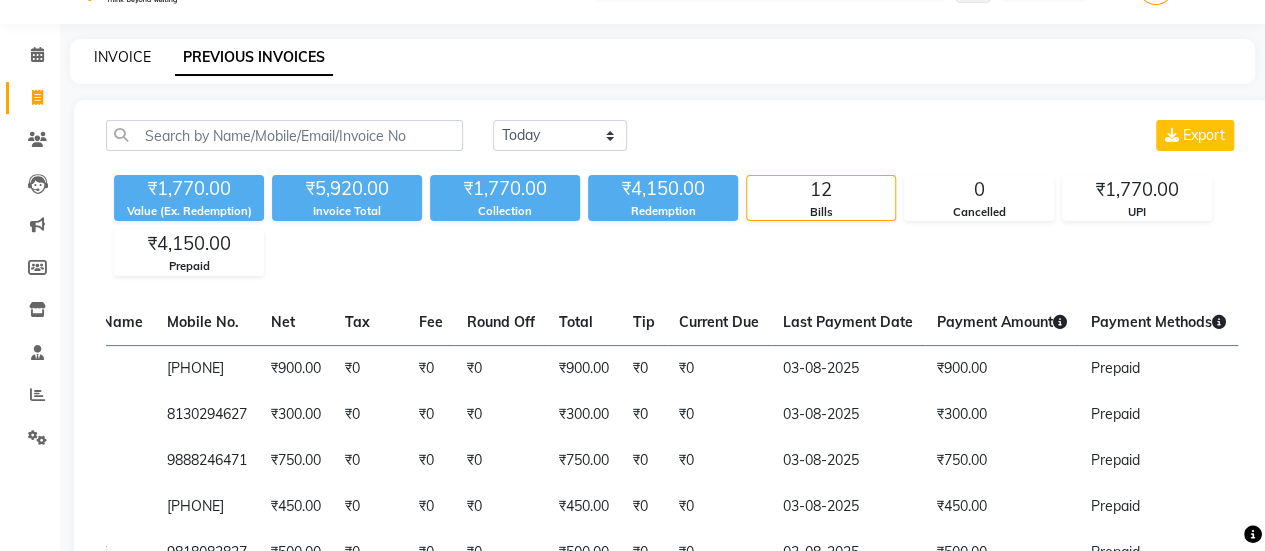 select on "889" 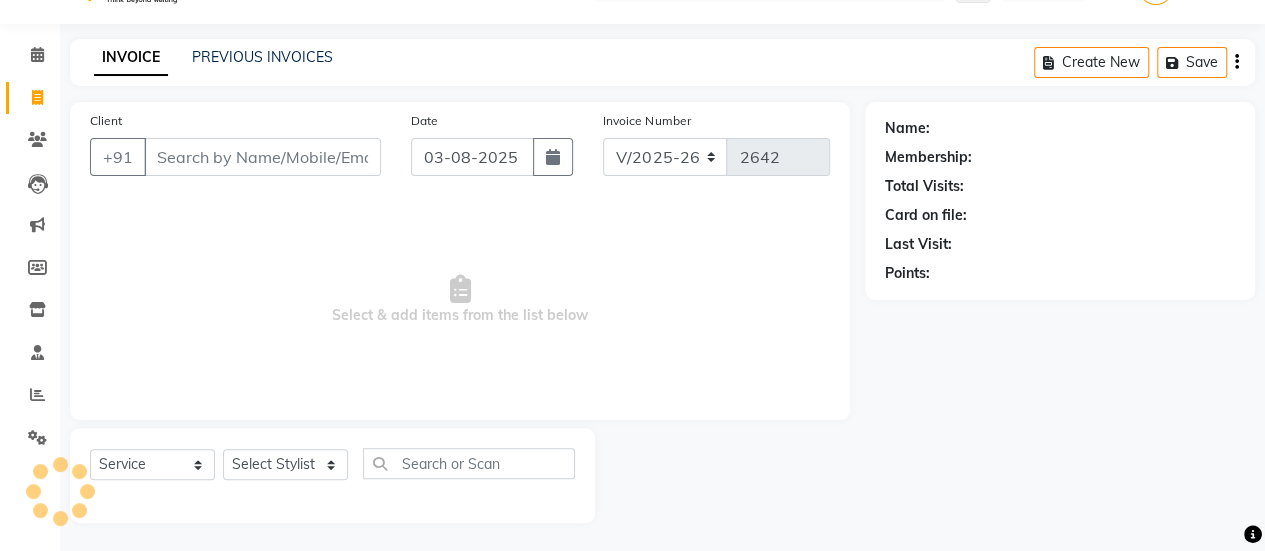 scroll, scrollTop: 49, scrollLeft: 0, axis: vertical 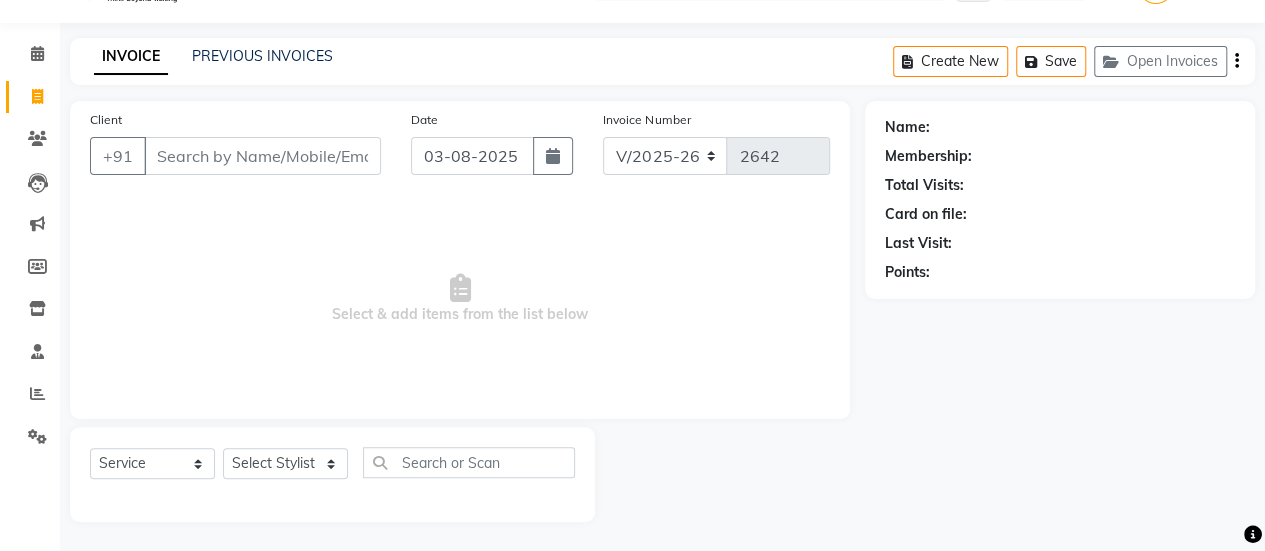 click on "PREVIOUS INVOICES" 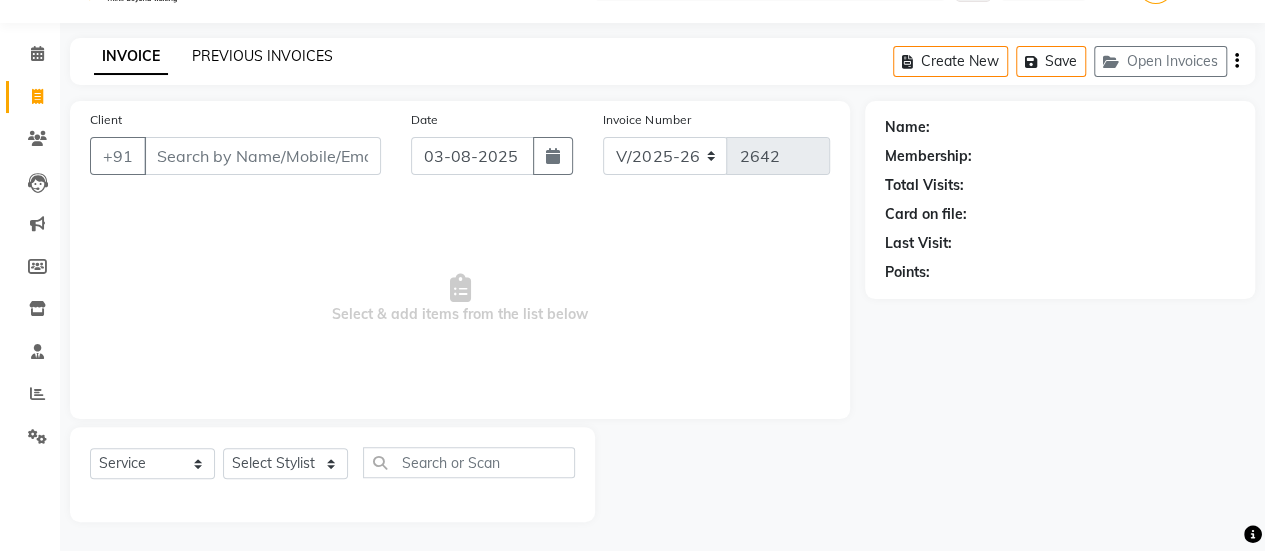 click on "PREVIOUS INVOICES" 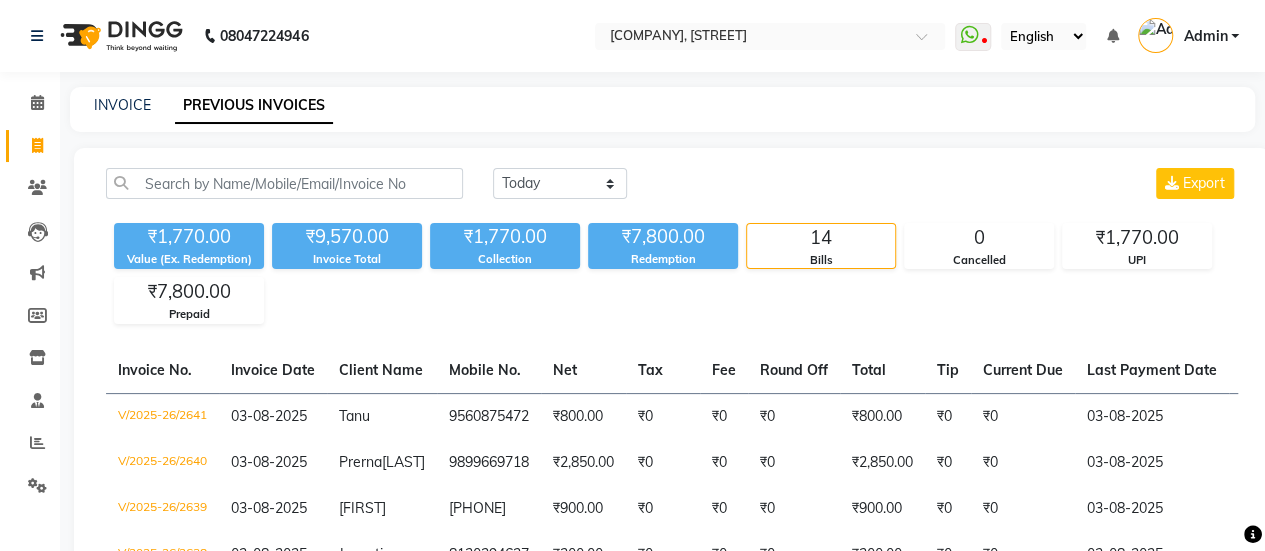 click on "Today Yesterday Custom Range Export" 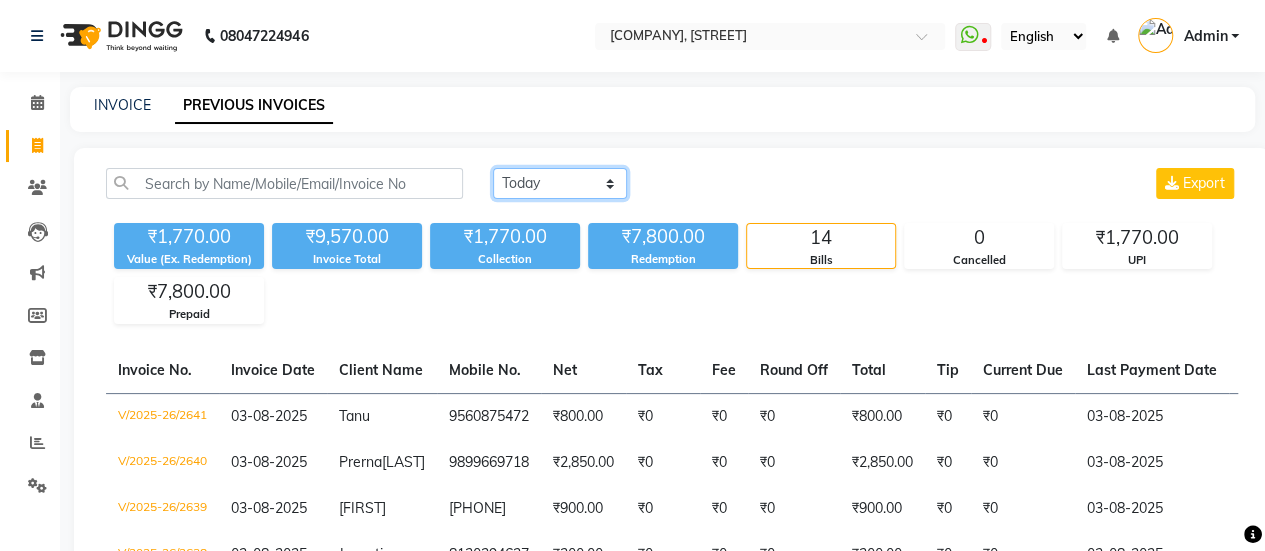 click on "Today Yesterday Custom Range" 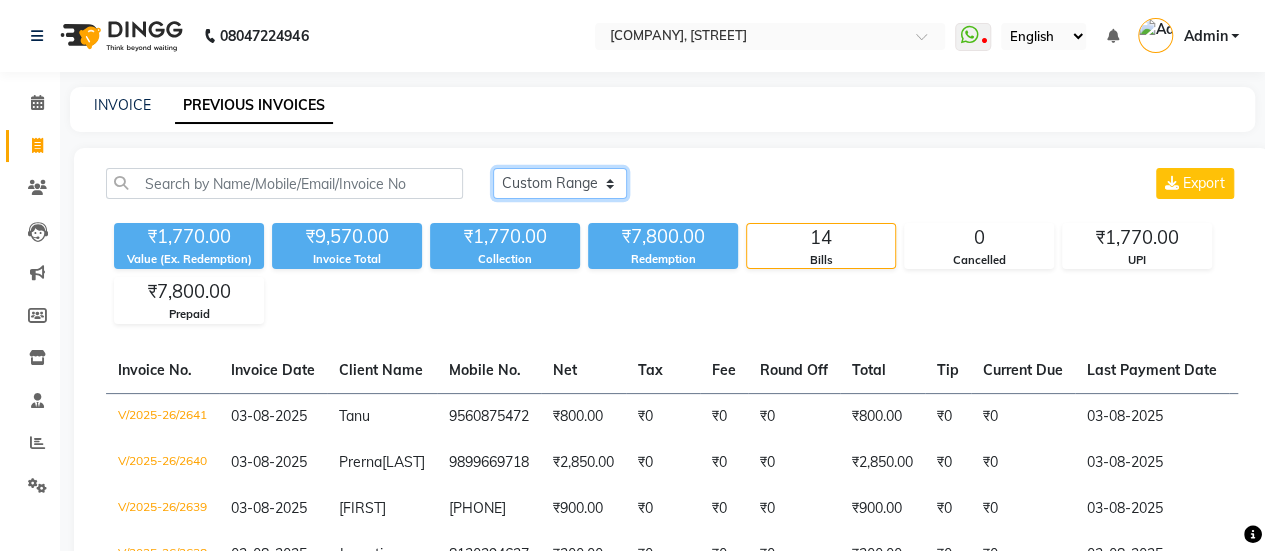 click on "Today Yesterday Custom Range" 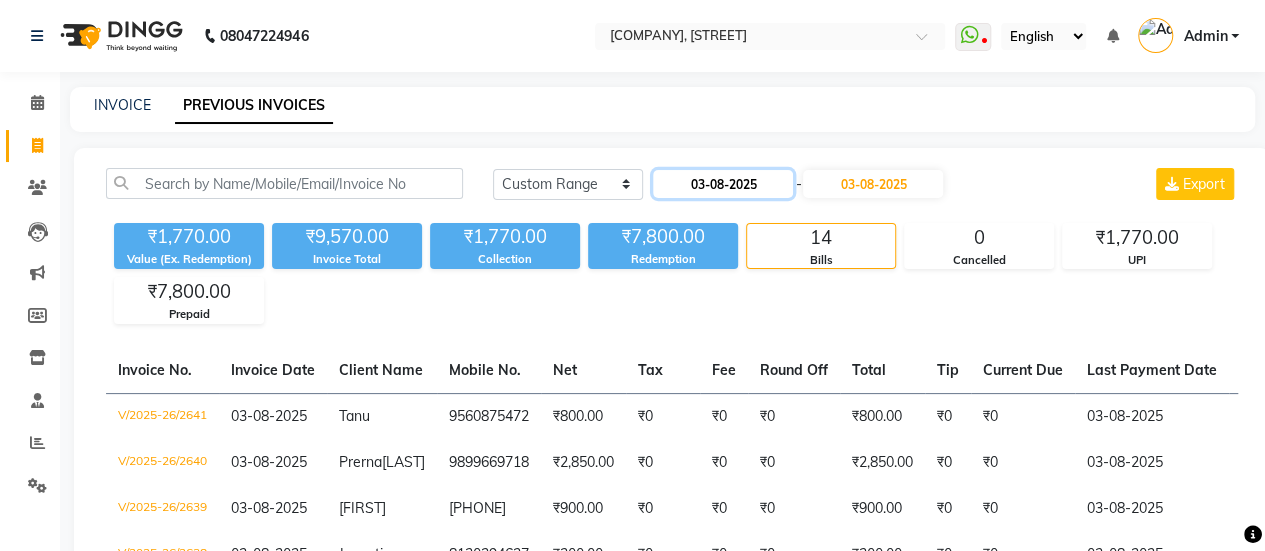 click on "03-08-2025" 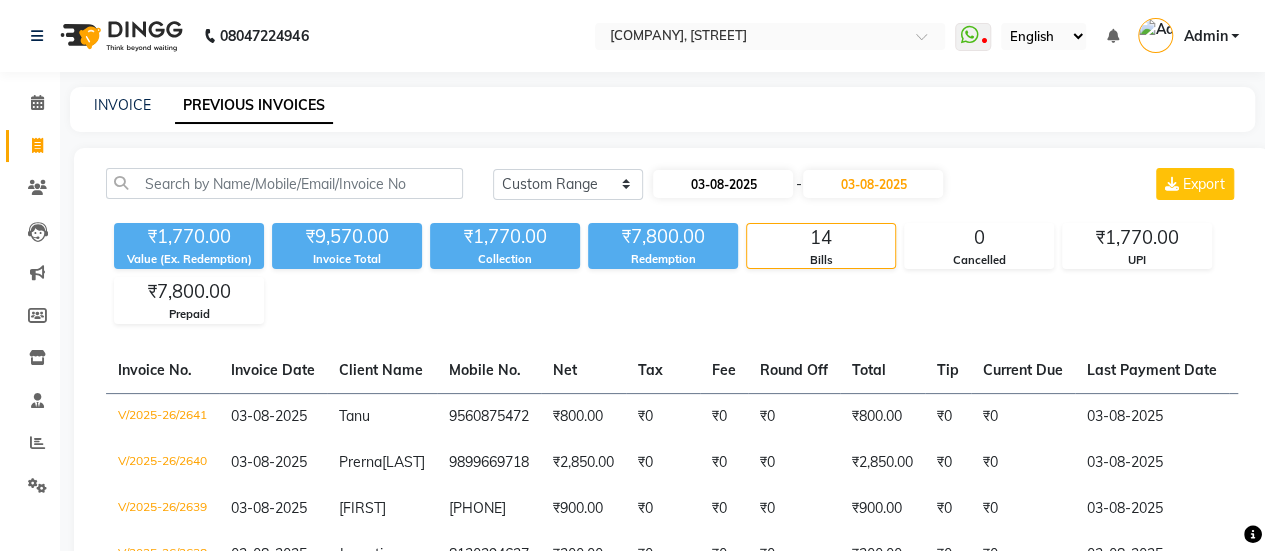select on "8" 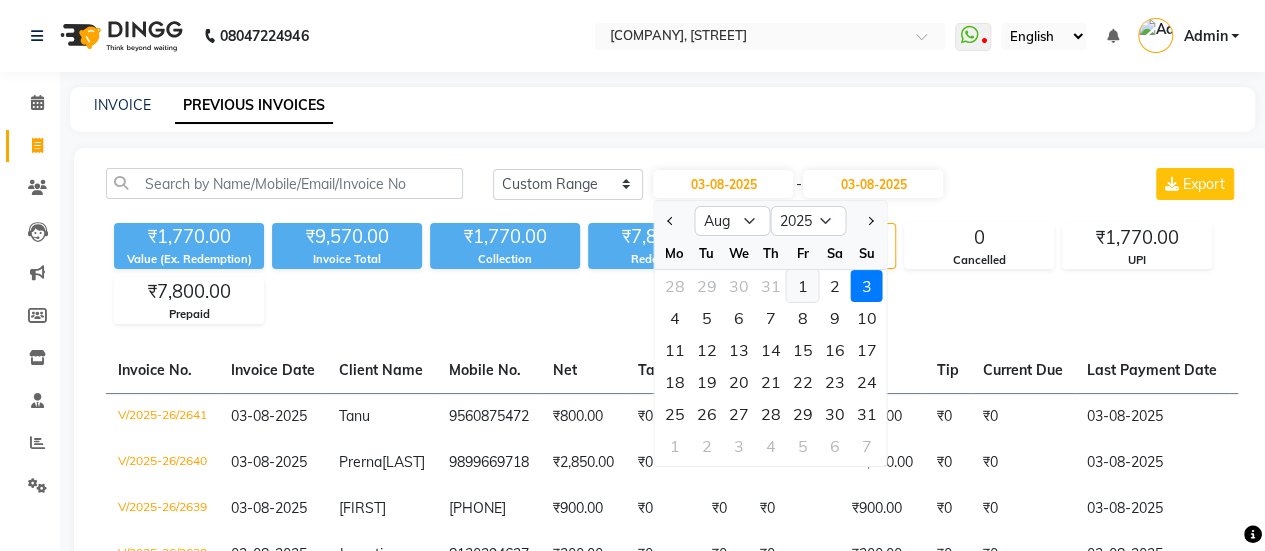 click on "1" 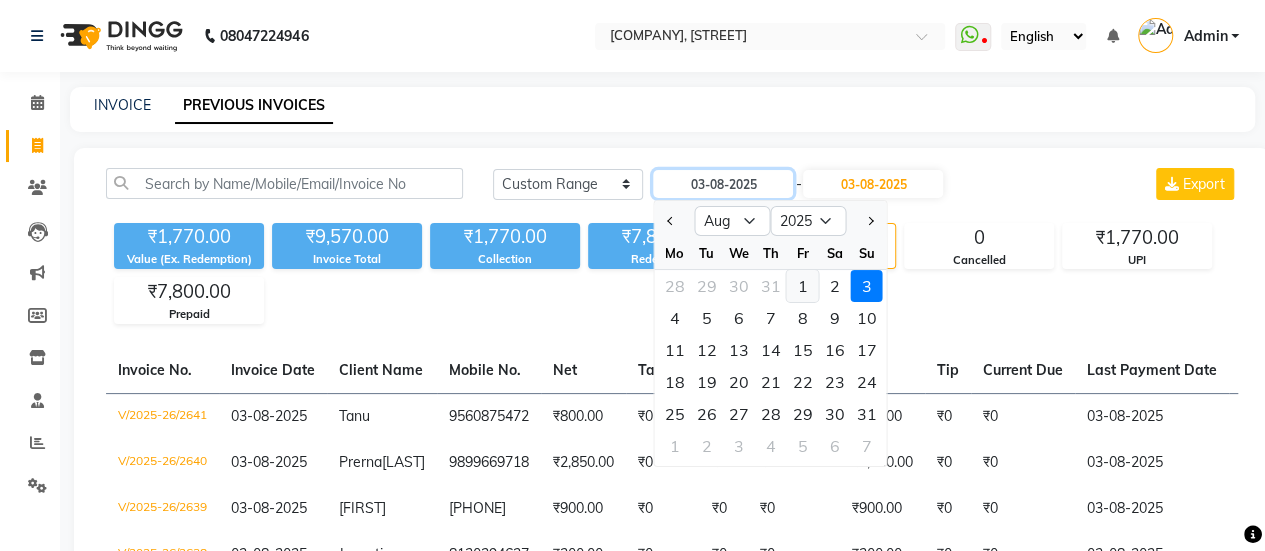 type on "01-08-2025" 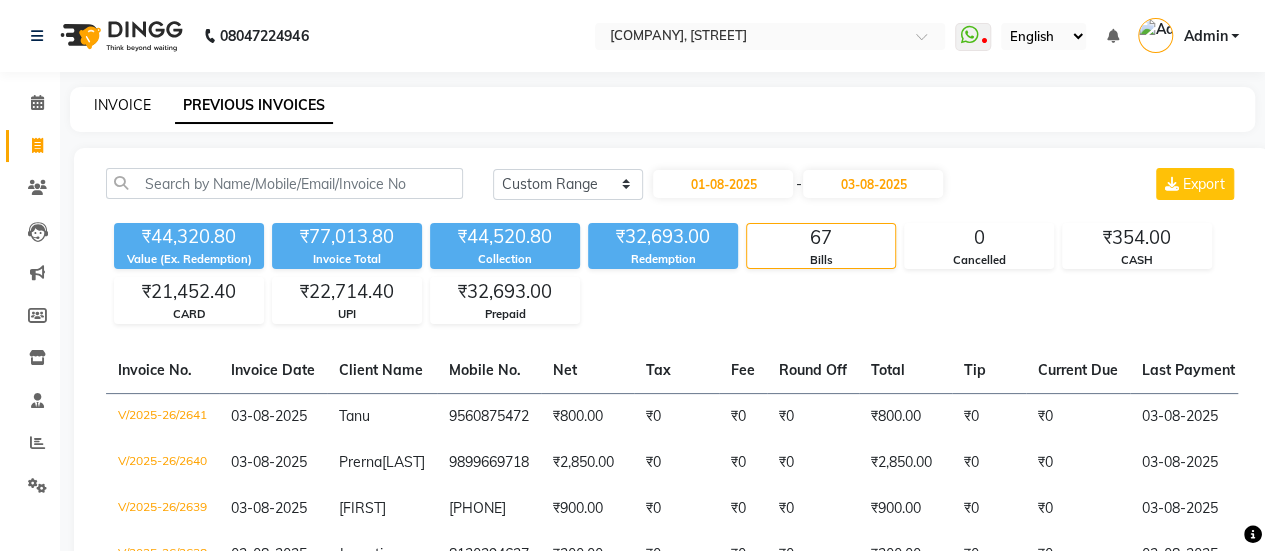 click on "INVOICE" 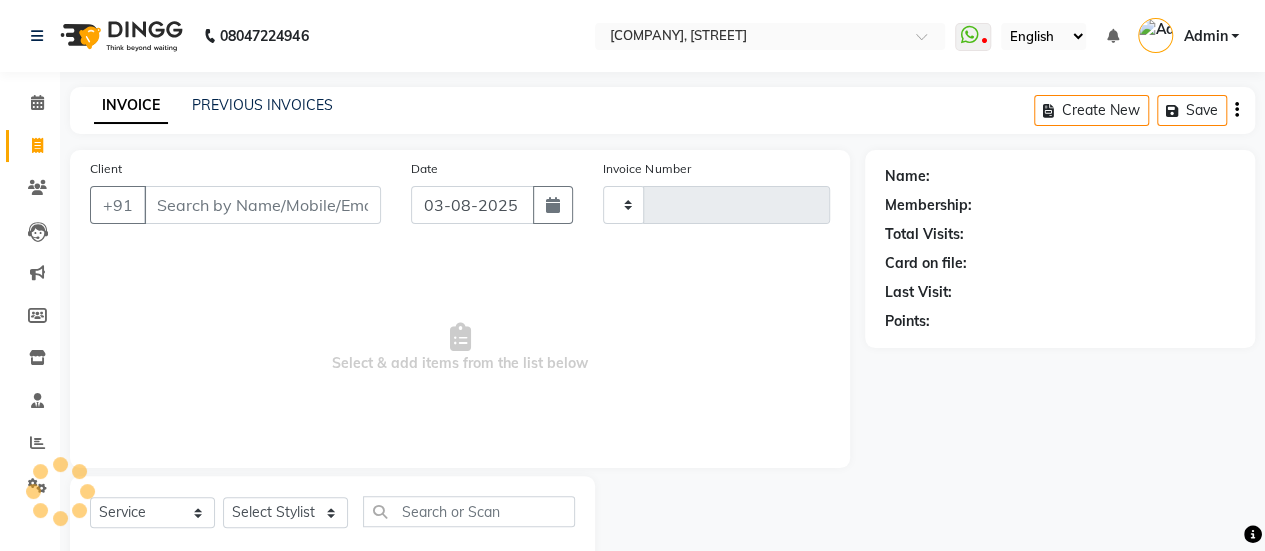 scroll, scrollTop: 49, scrollLeft: 0, axis: vertical 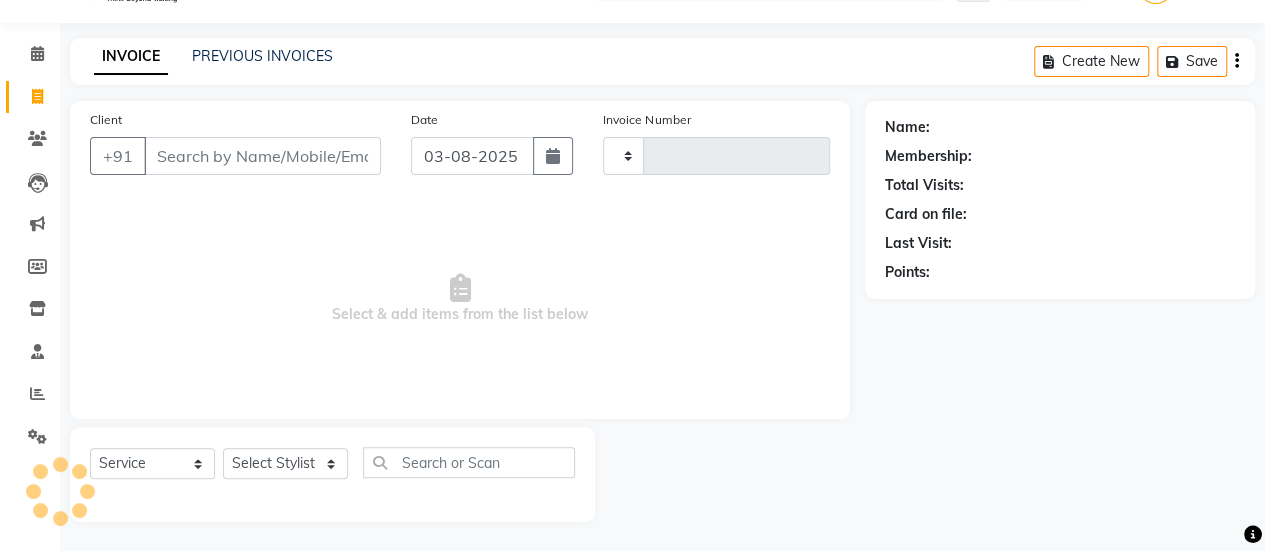 type on "2642" 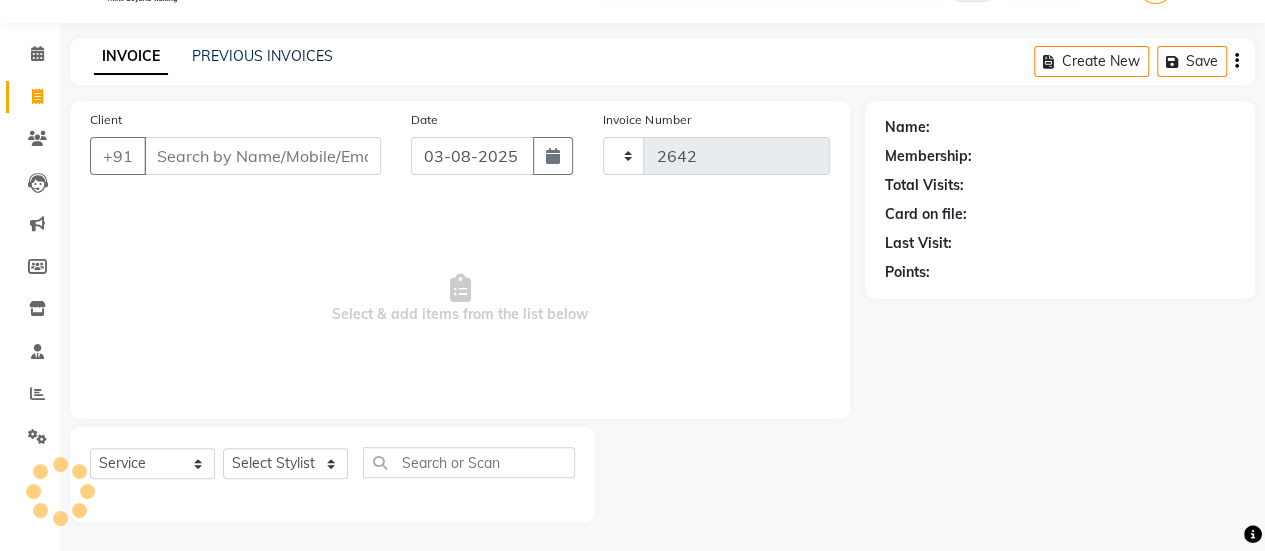 select on "889" 